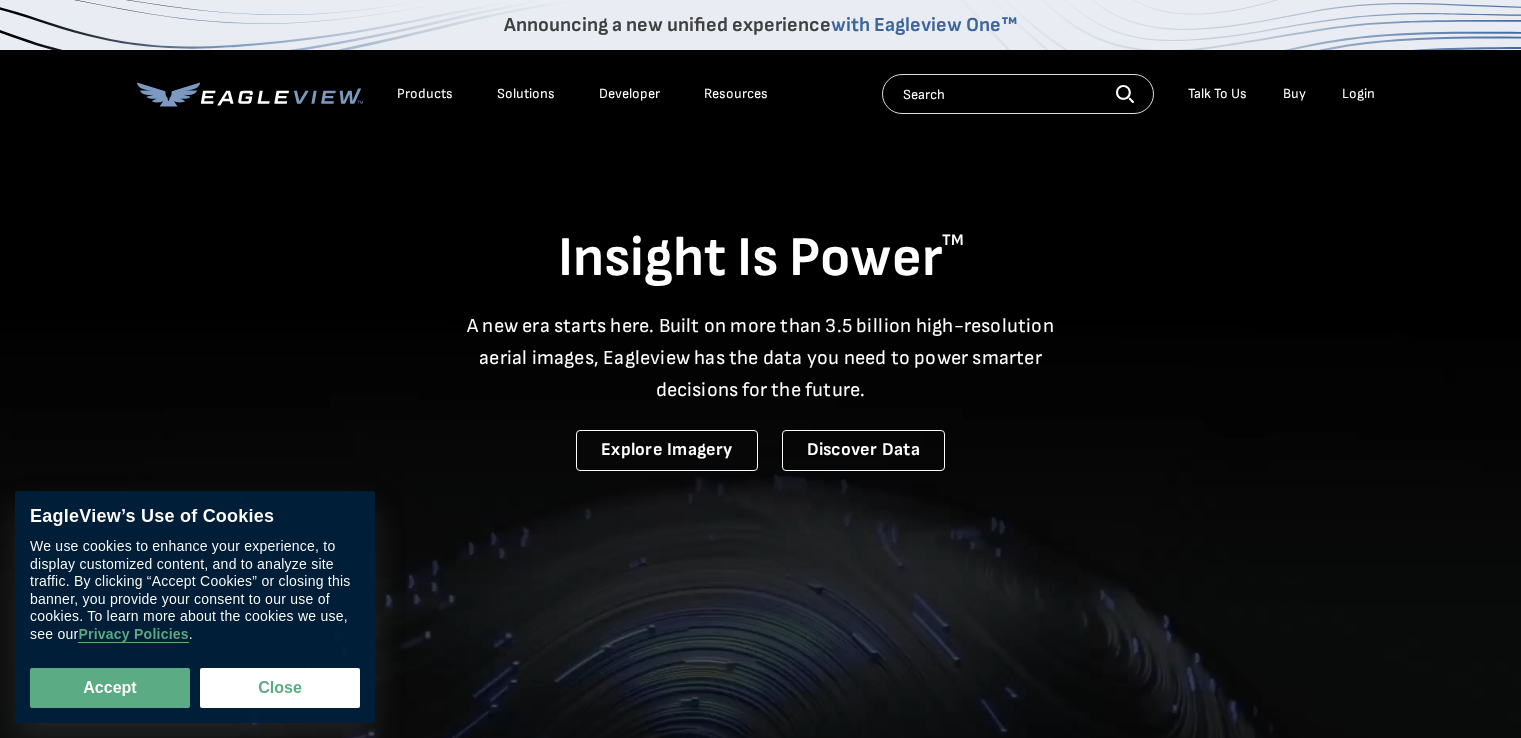 scroll, scrollTop: 0, scrollLeft: 0, axis: both 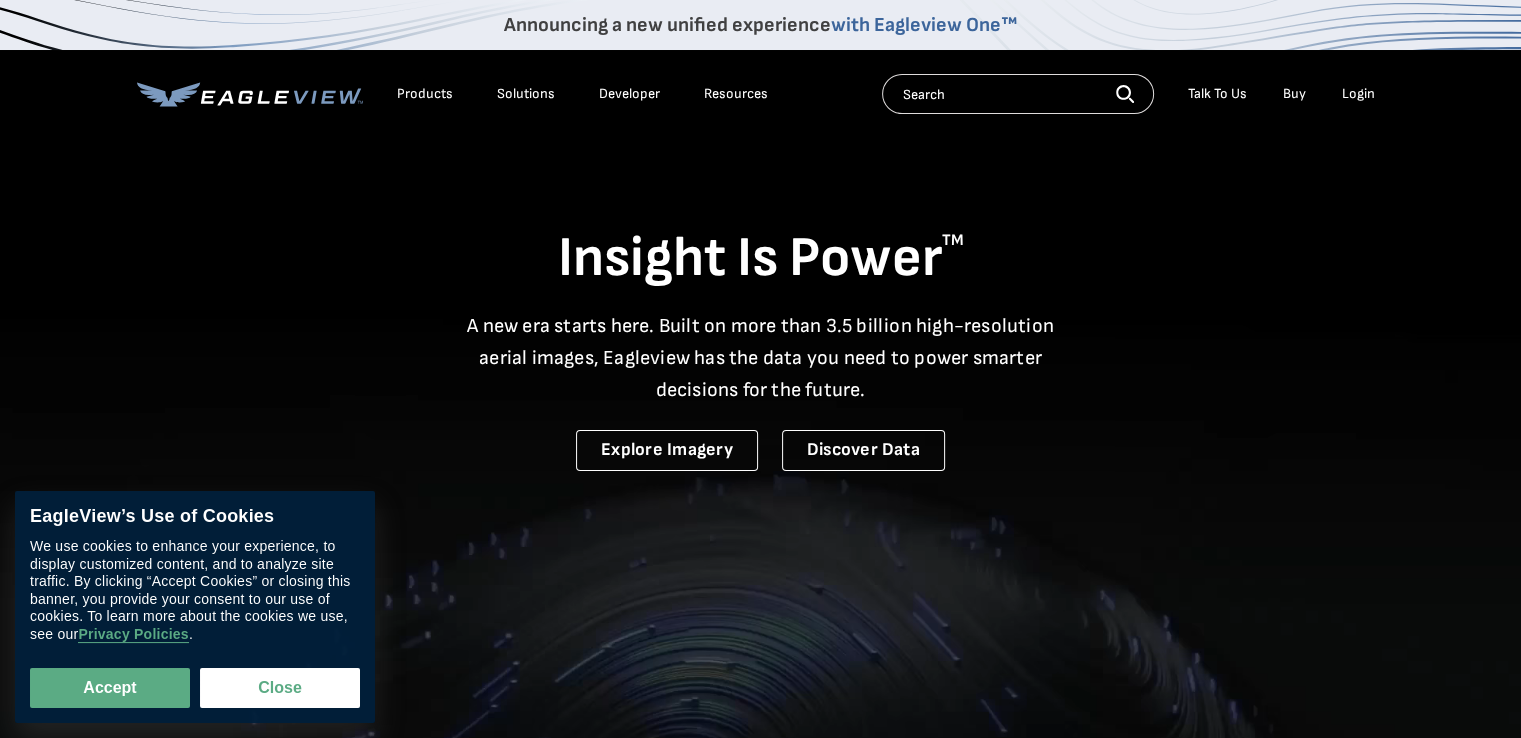click on "Login" at bounding box center [1358, 94] 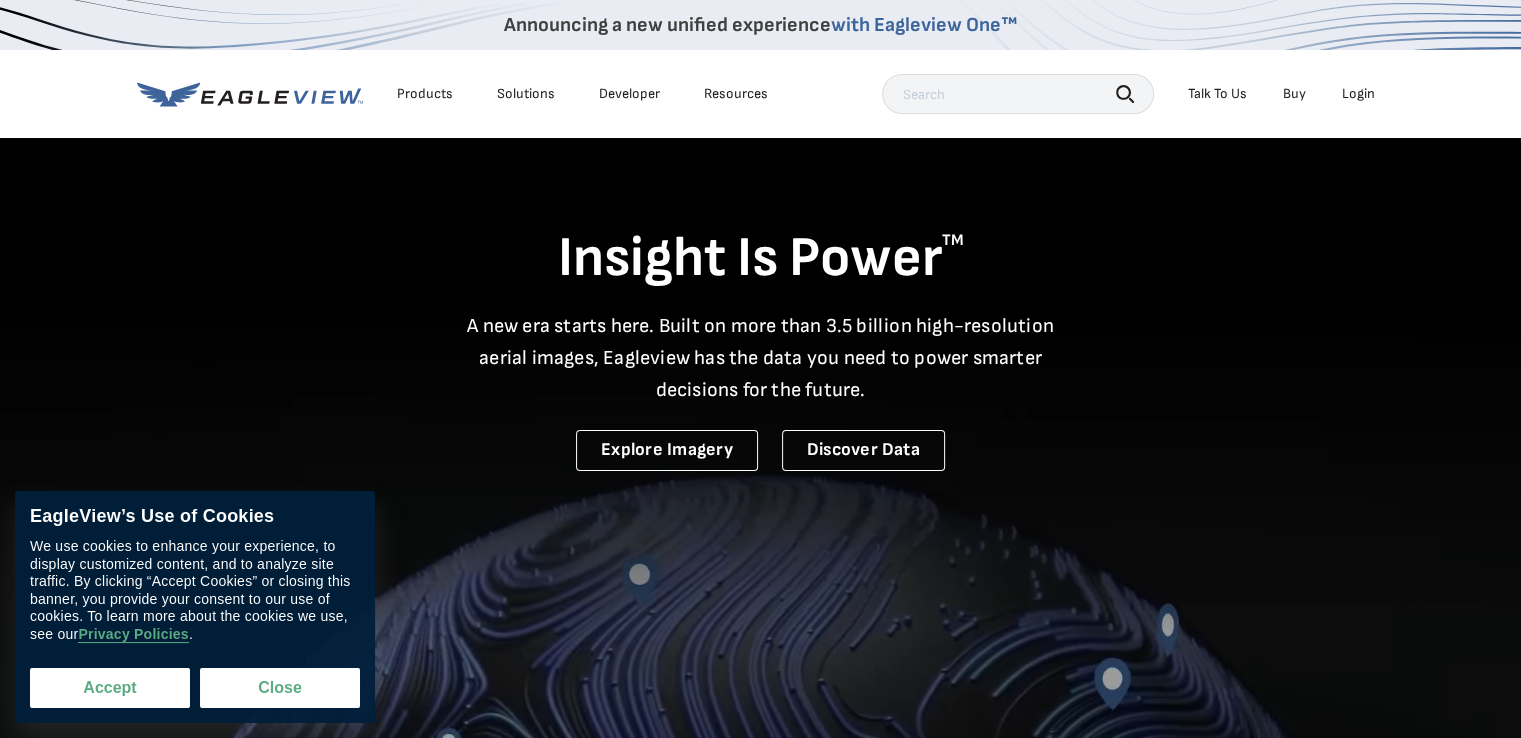 click on "Accept" at bounding box center [110, 688] 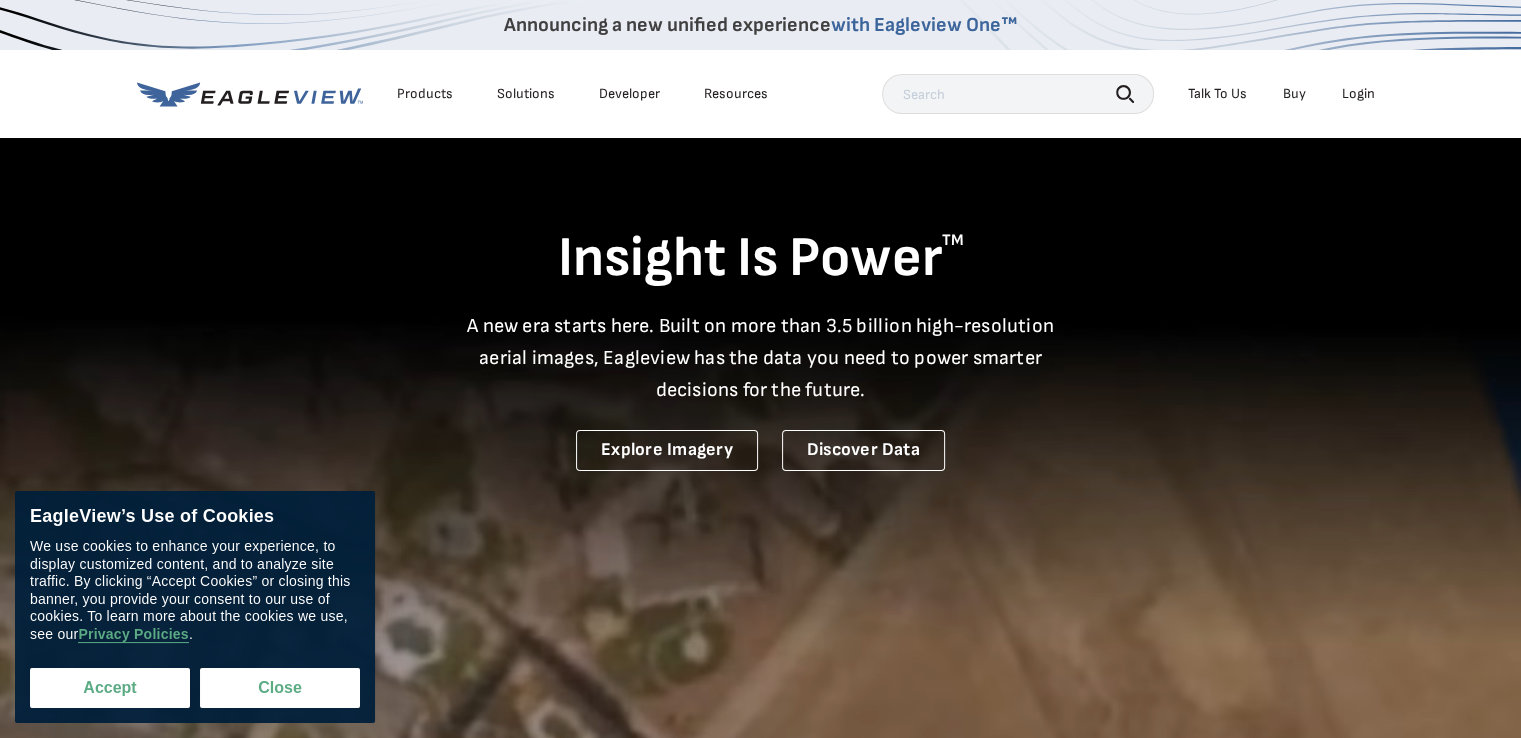checkbox on "true" 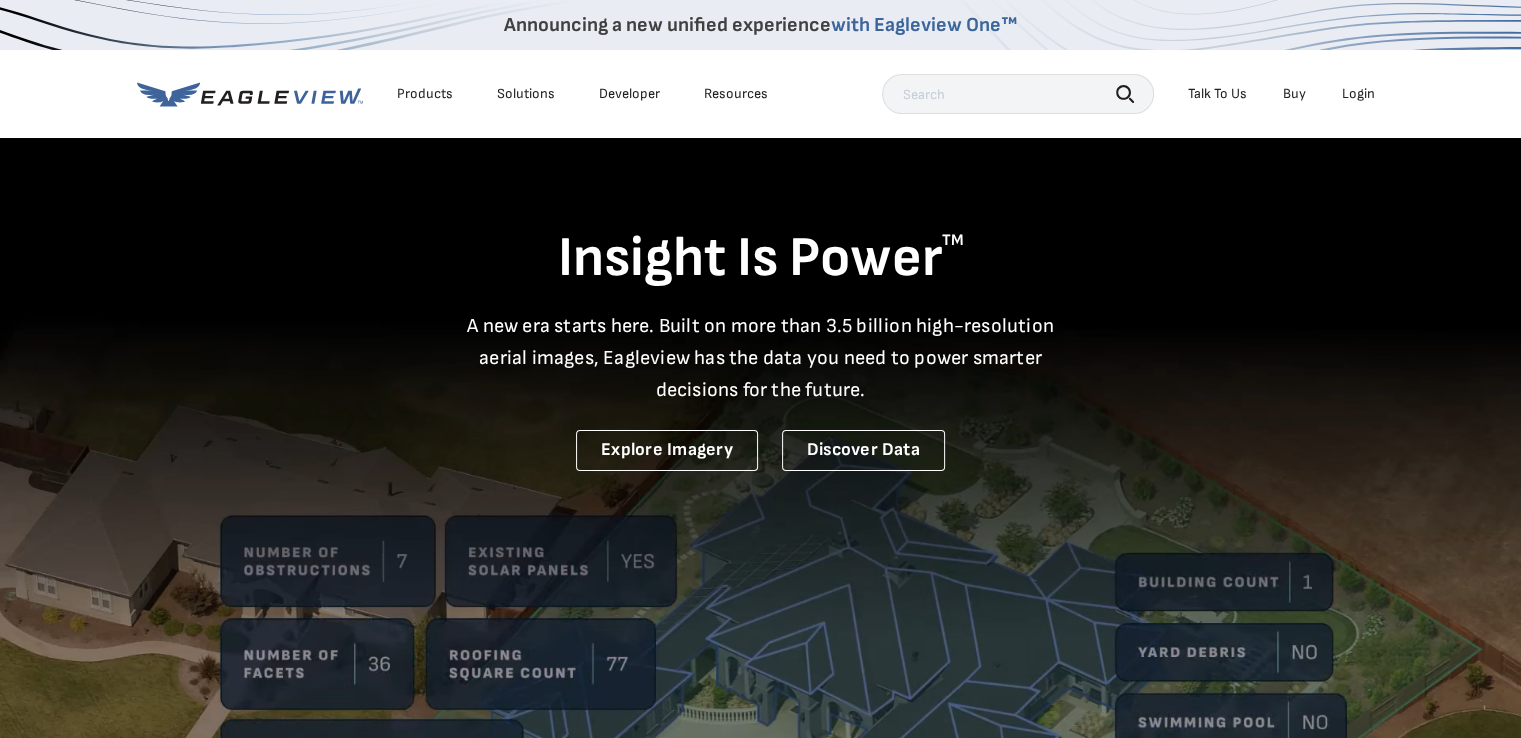 click on "Login" at bounding box center (1358, 94) 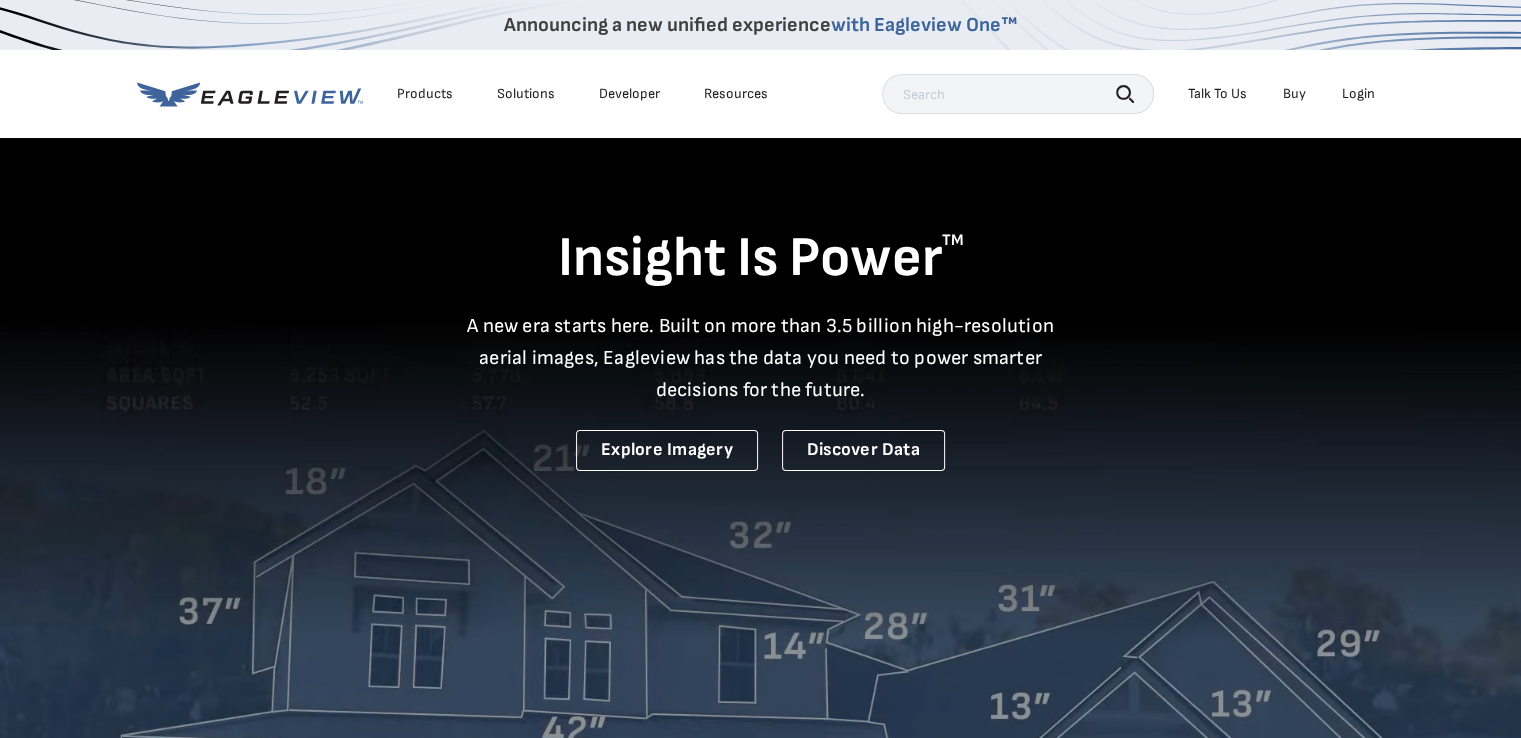 click on "Login" at bounding box center [1358, 94] 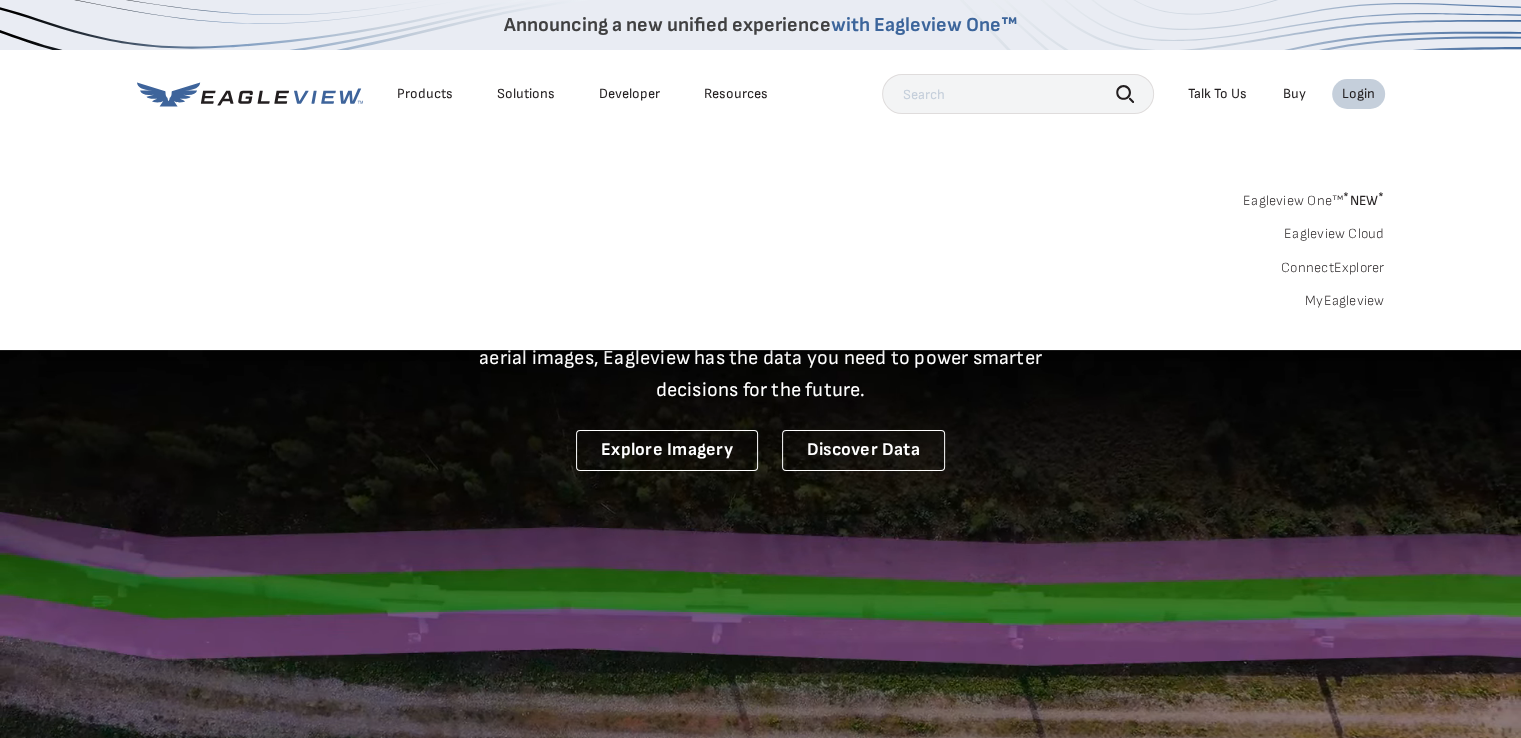 click on "MyEagleview" at bounding box center [1345, 301] 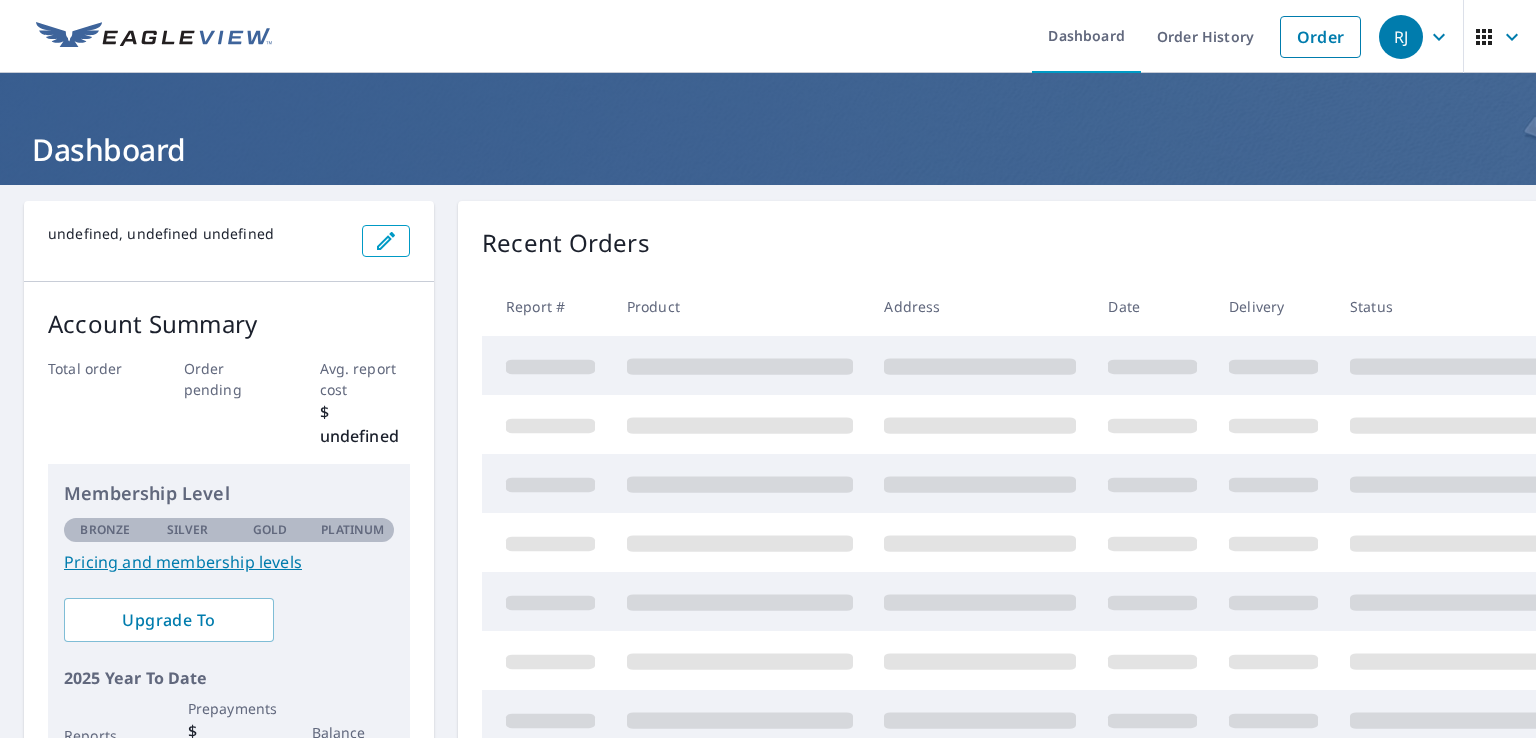 scroll, scrollTop: 0, scrollLeft: 0, axis: both 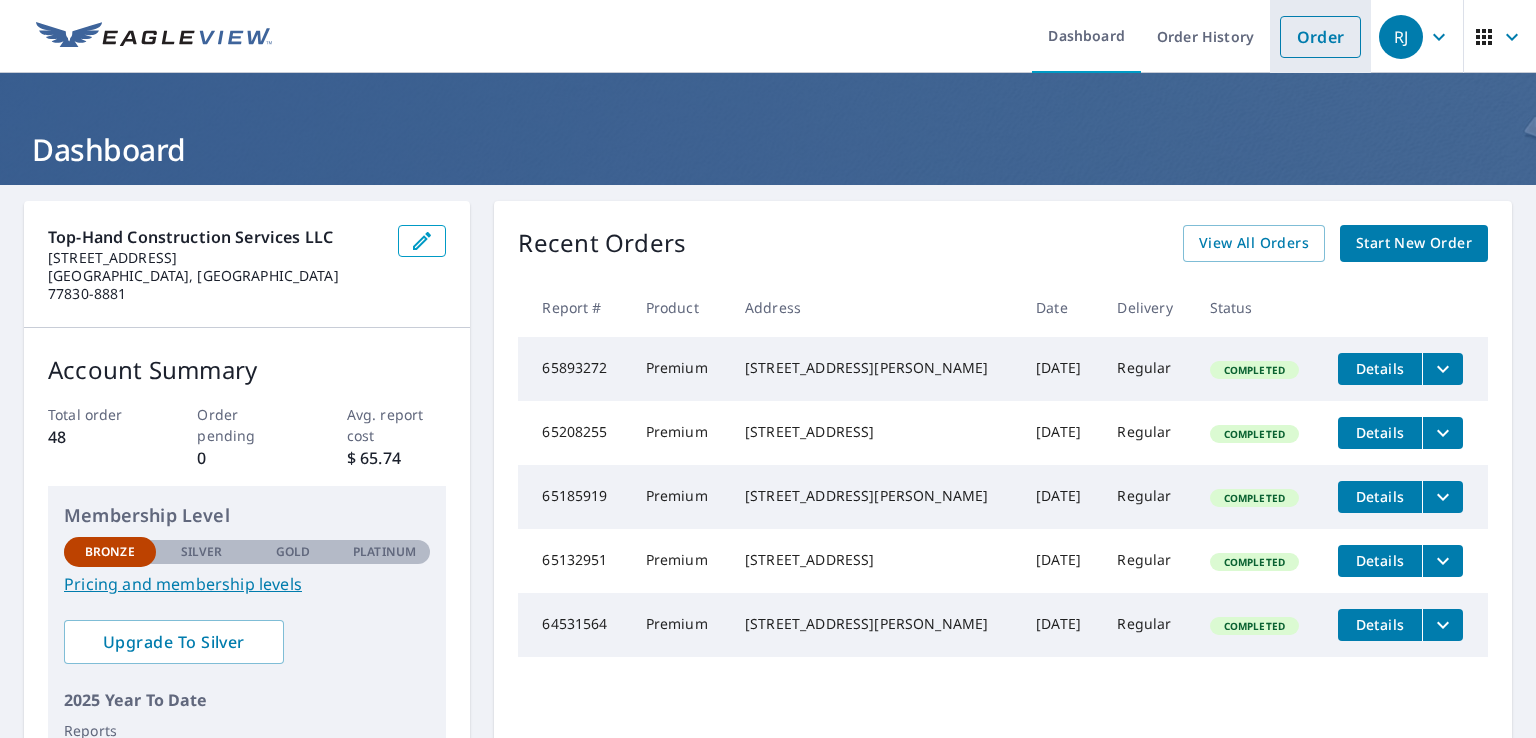click on "Order" at bounding box center (1320, 37) 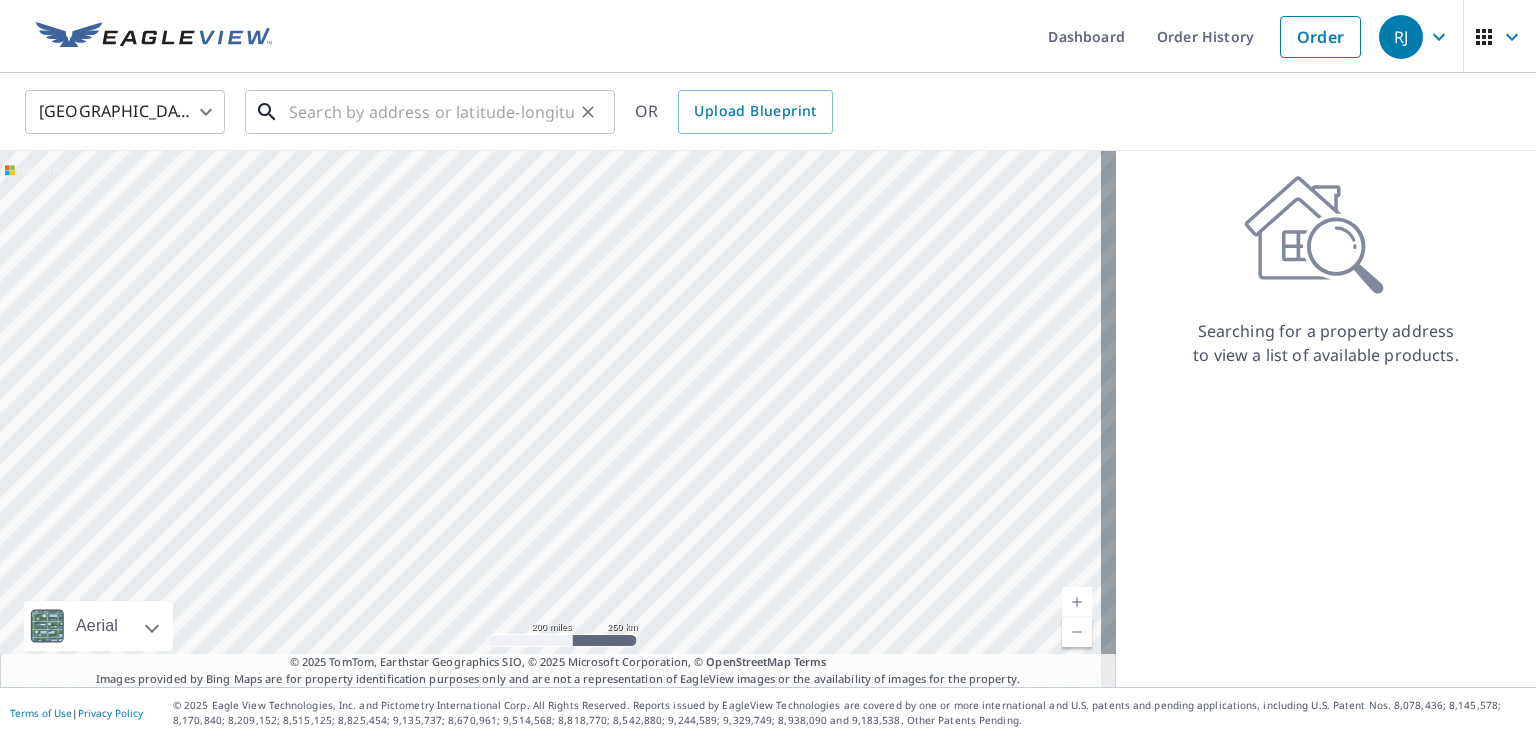 click at bounding box center (431, 112) 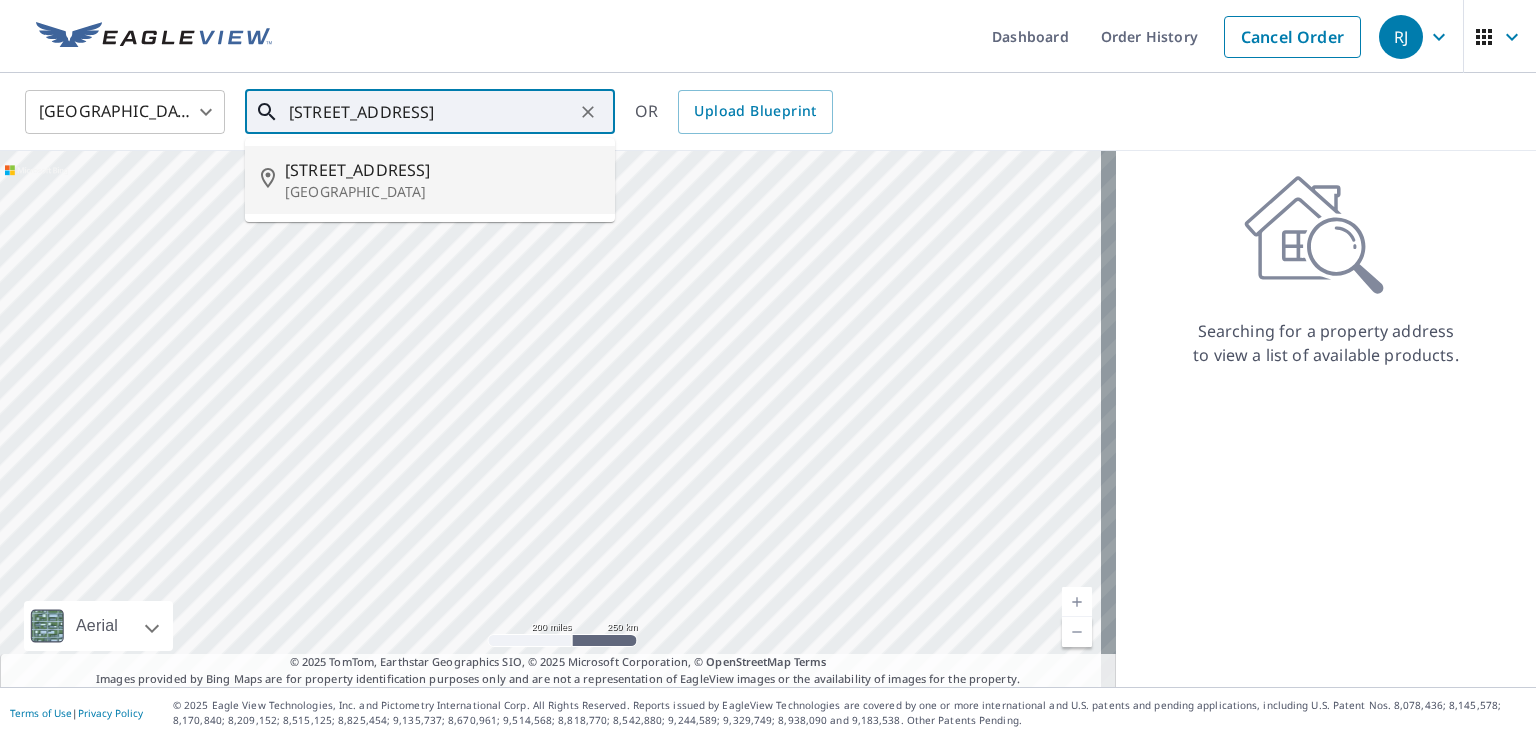 click on "317 Raintree Ln" at bounding box center [442, 170] 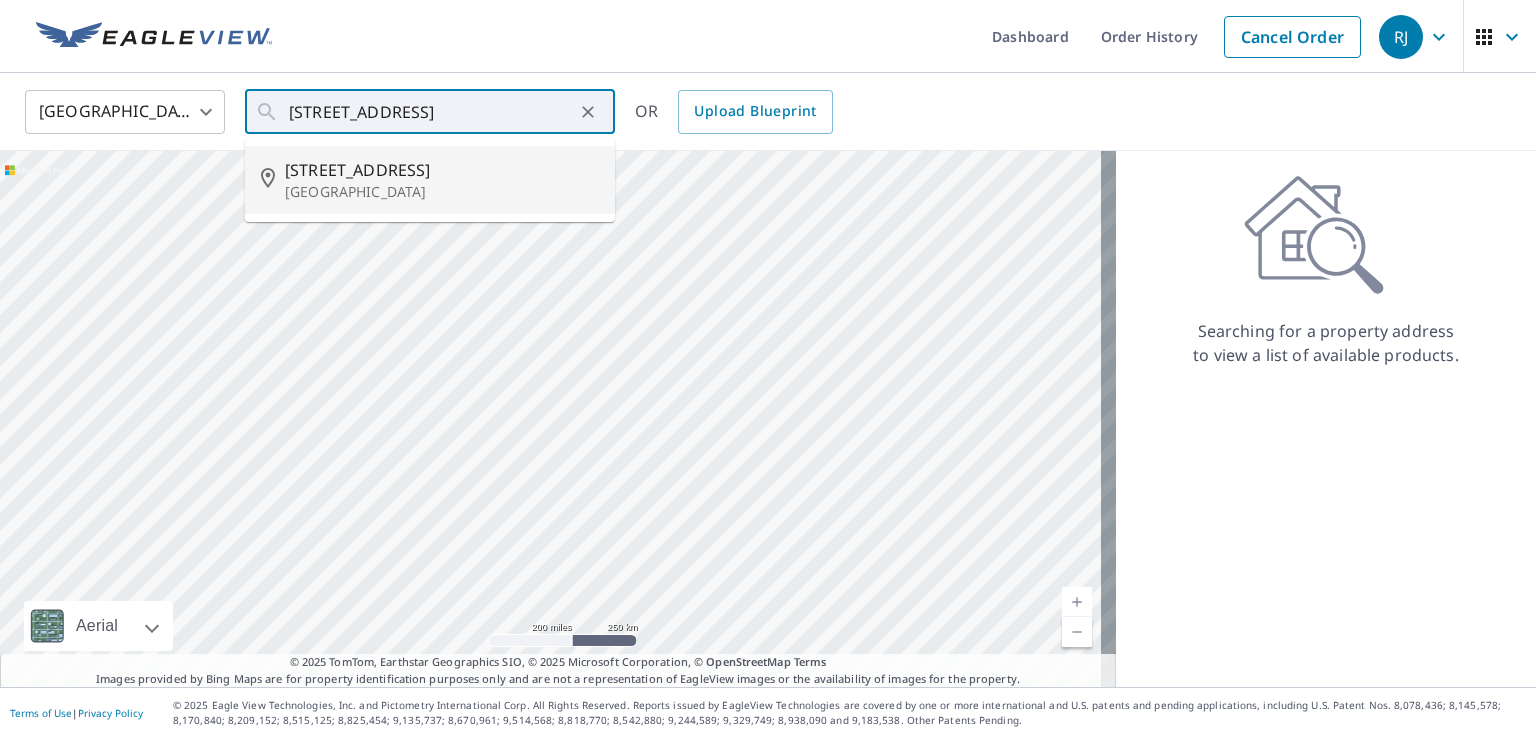type on "317 Raintree Ln Lake Jackson, TX 77566" 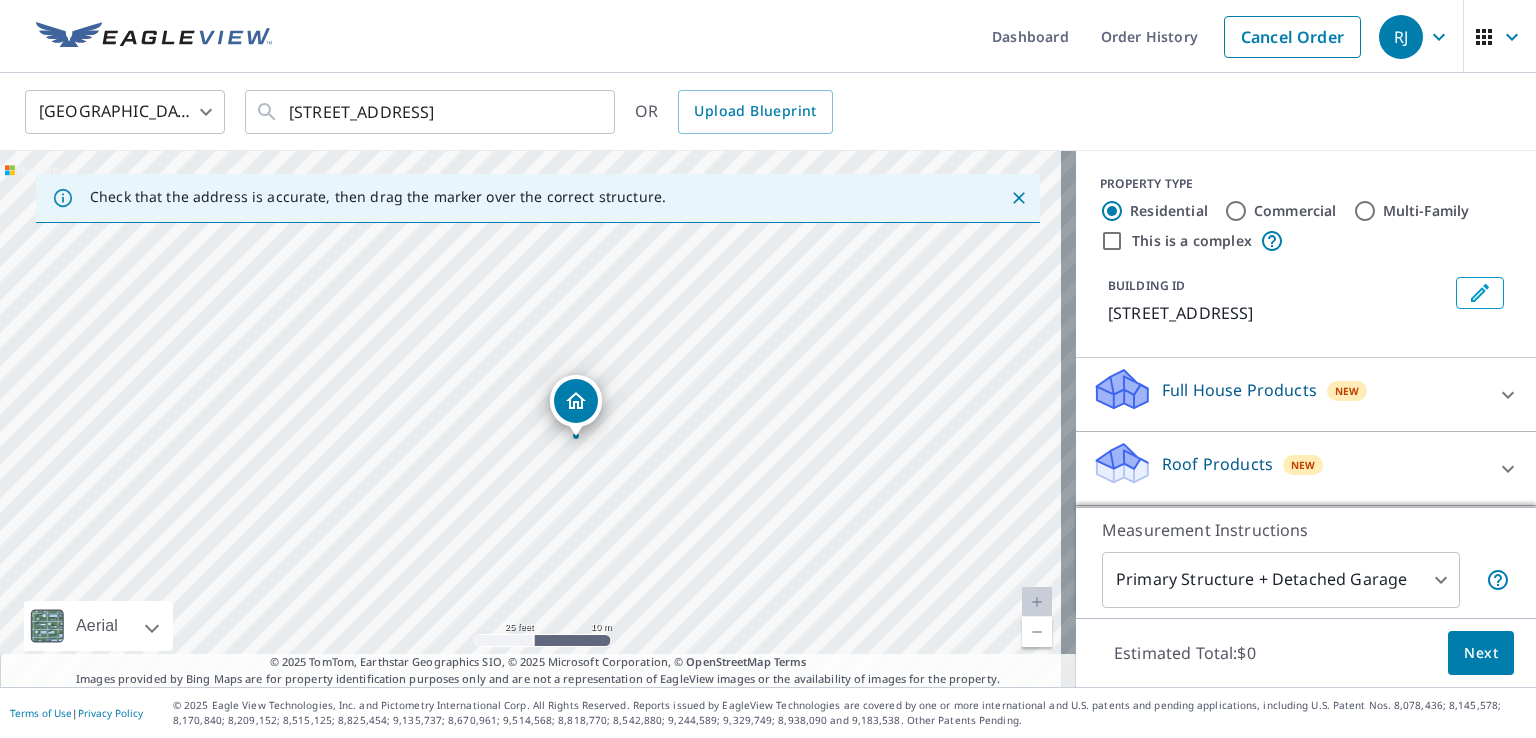 drag, startPoint x: 466, startPoint y: 465, endPoint x: 617, endPoint y: 528, distance: 163.6154 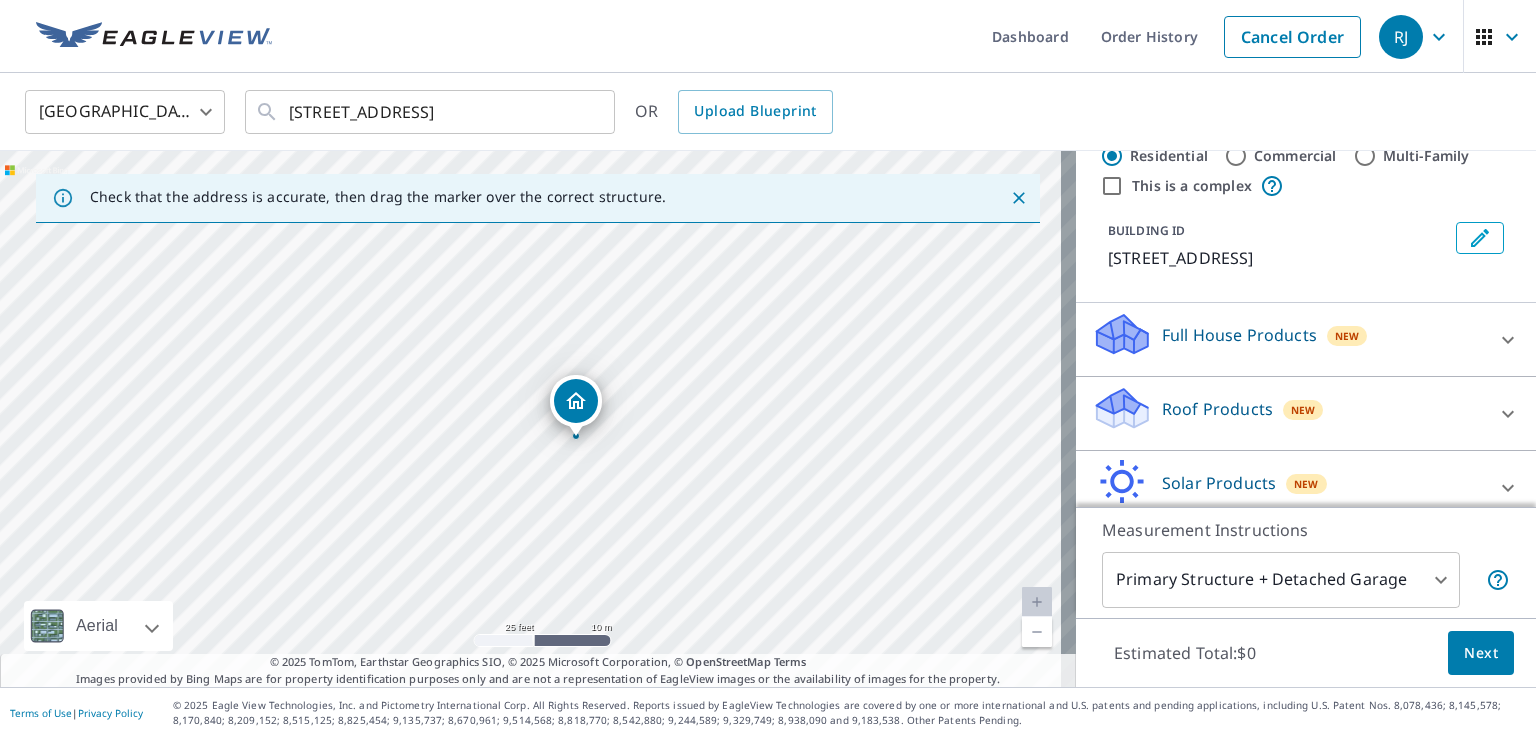 scroll, scrollTop: 100, scrollLeft: 0, axis: vertical 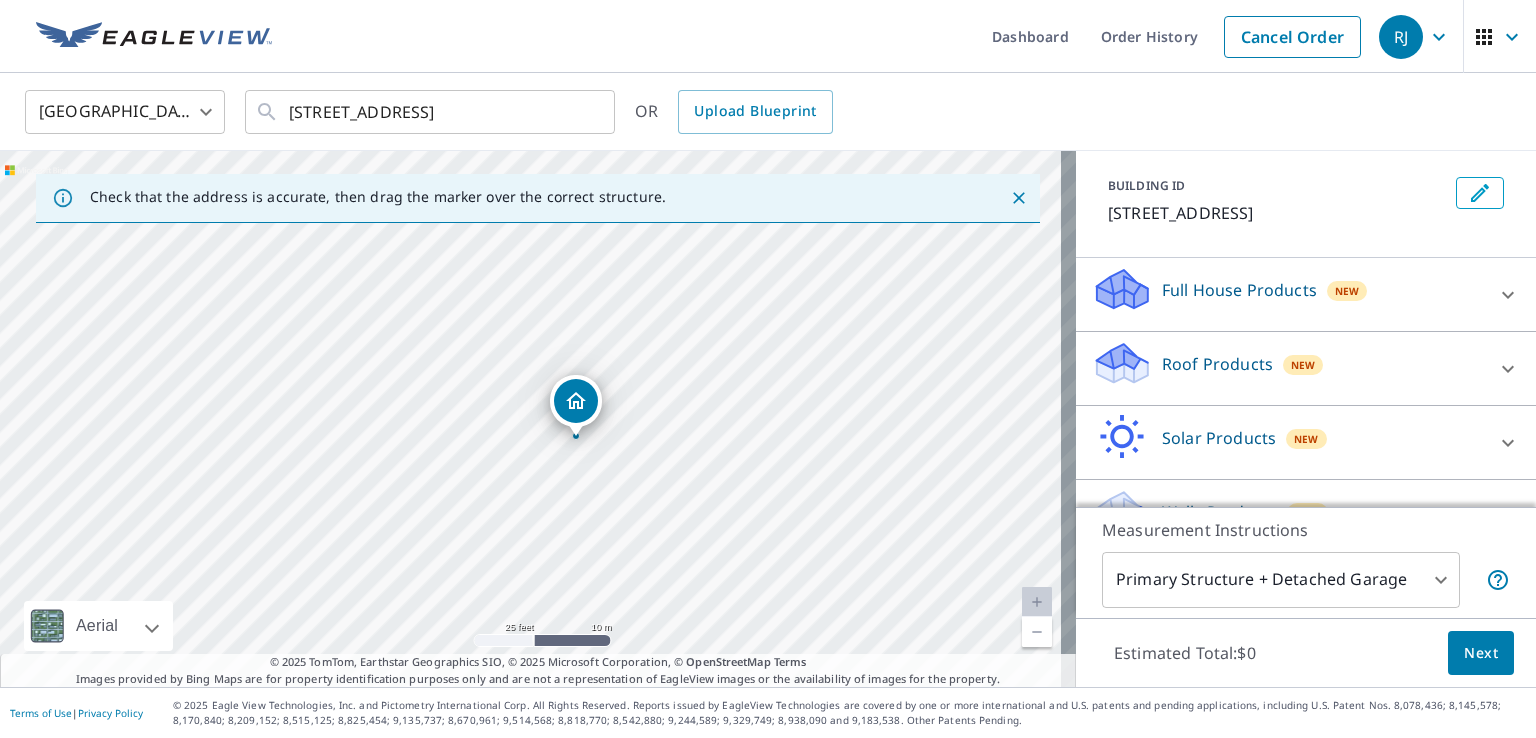 click on "Roof Products New" at bounding box center (1288, 368) 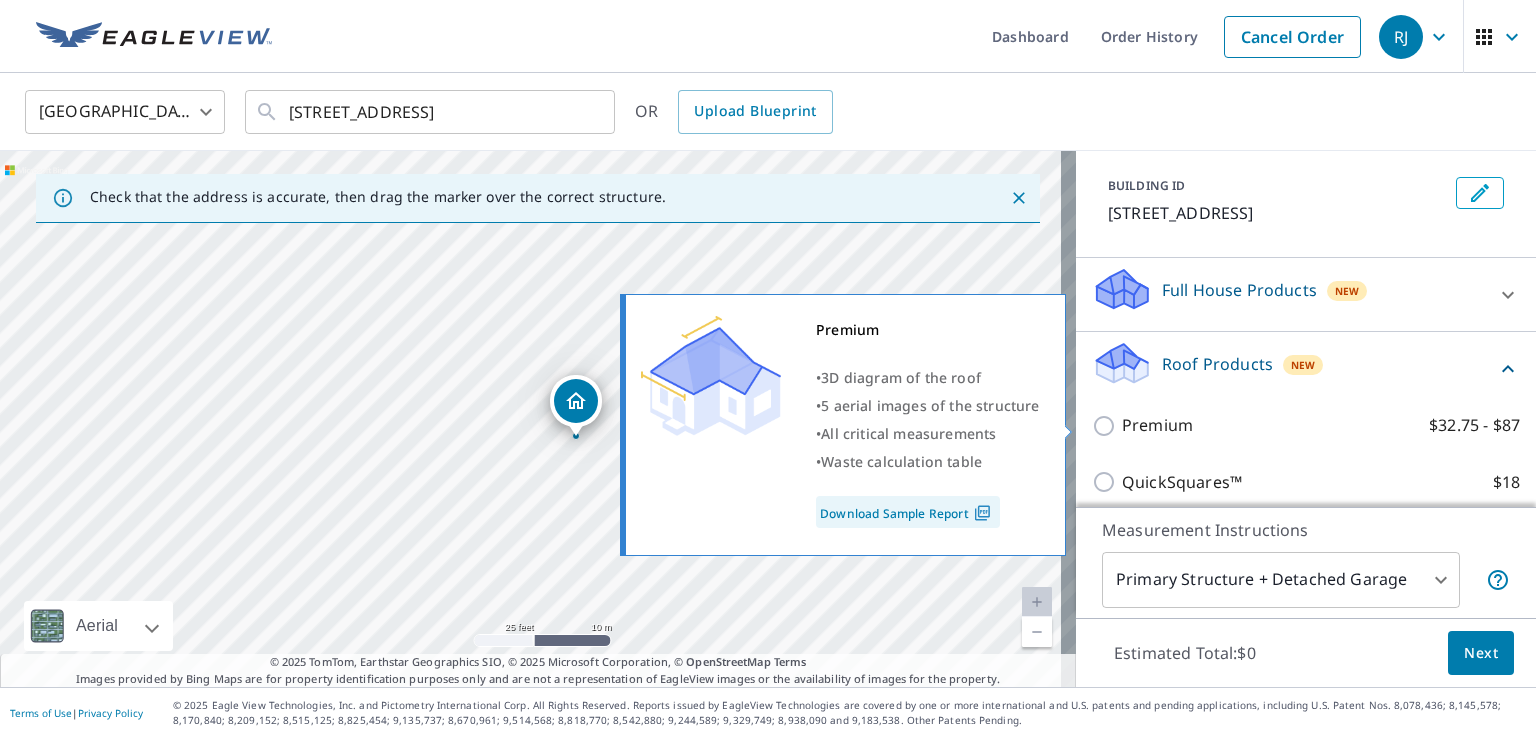 click on "Premium $32.75 - $87" at bounding box center [1107, 426] 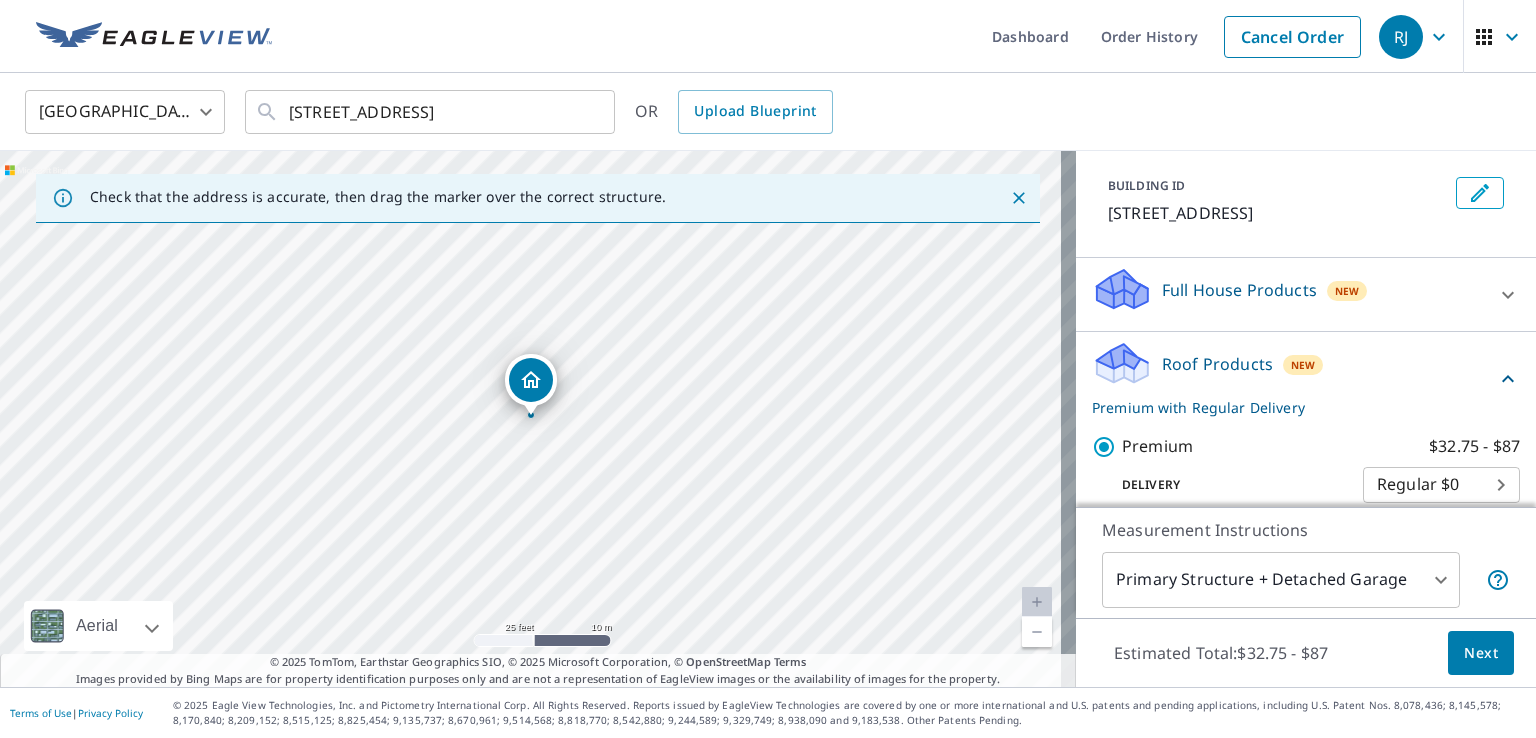click on "Roof Products New Premium with Regular Delivery" at bounding box center [1294, 379] 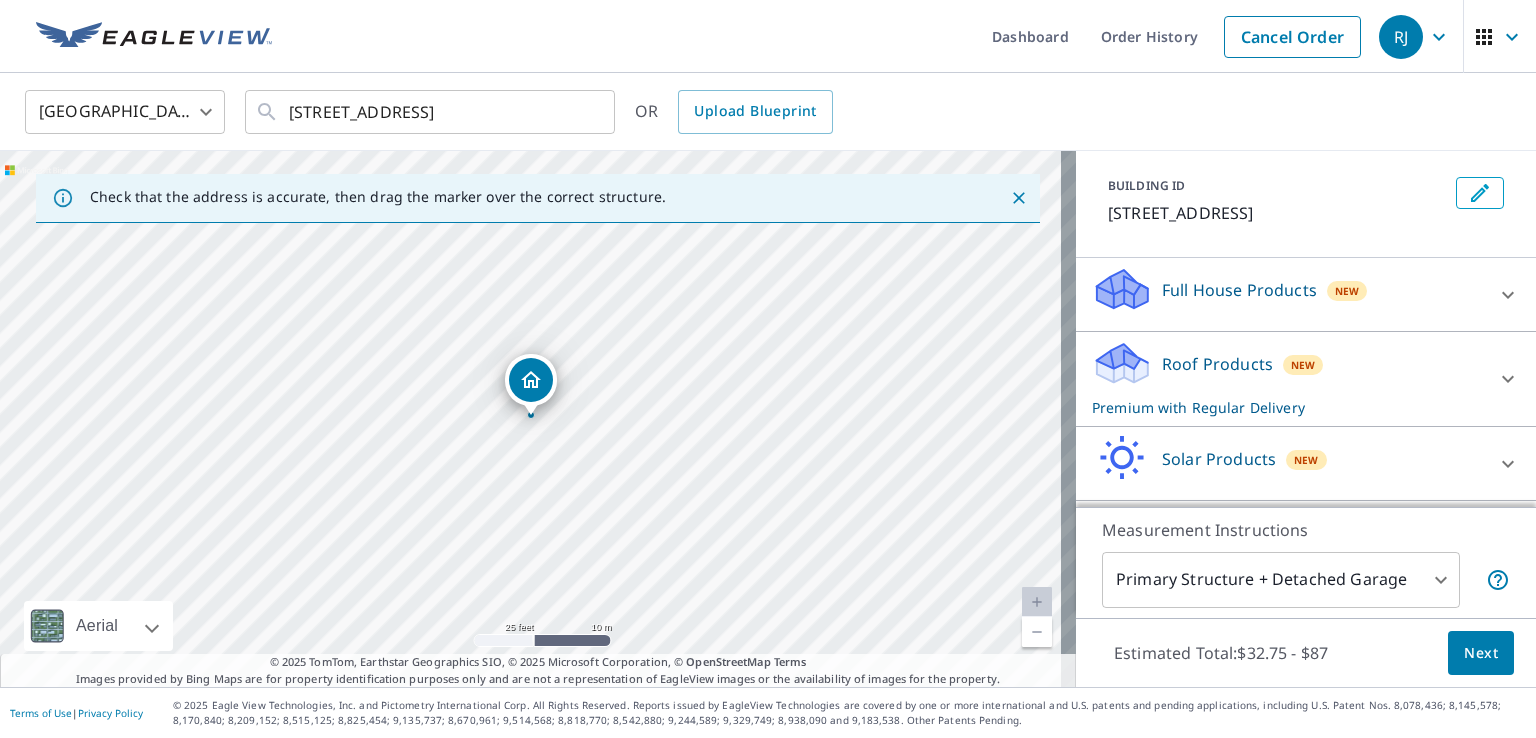 scroll, scrollTop: 167, scrollLeft: 0, axis: vertical 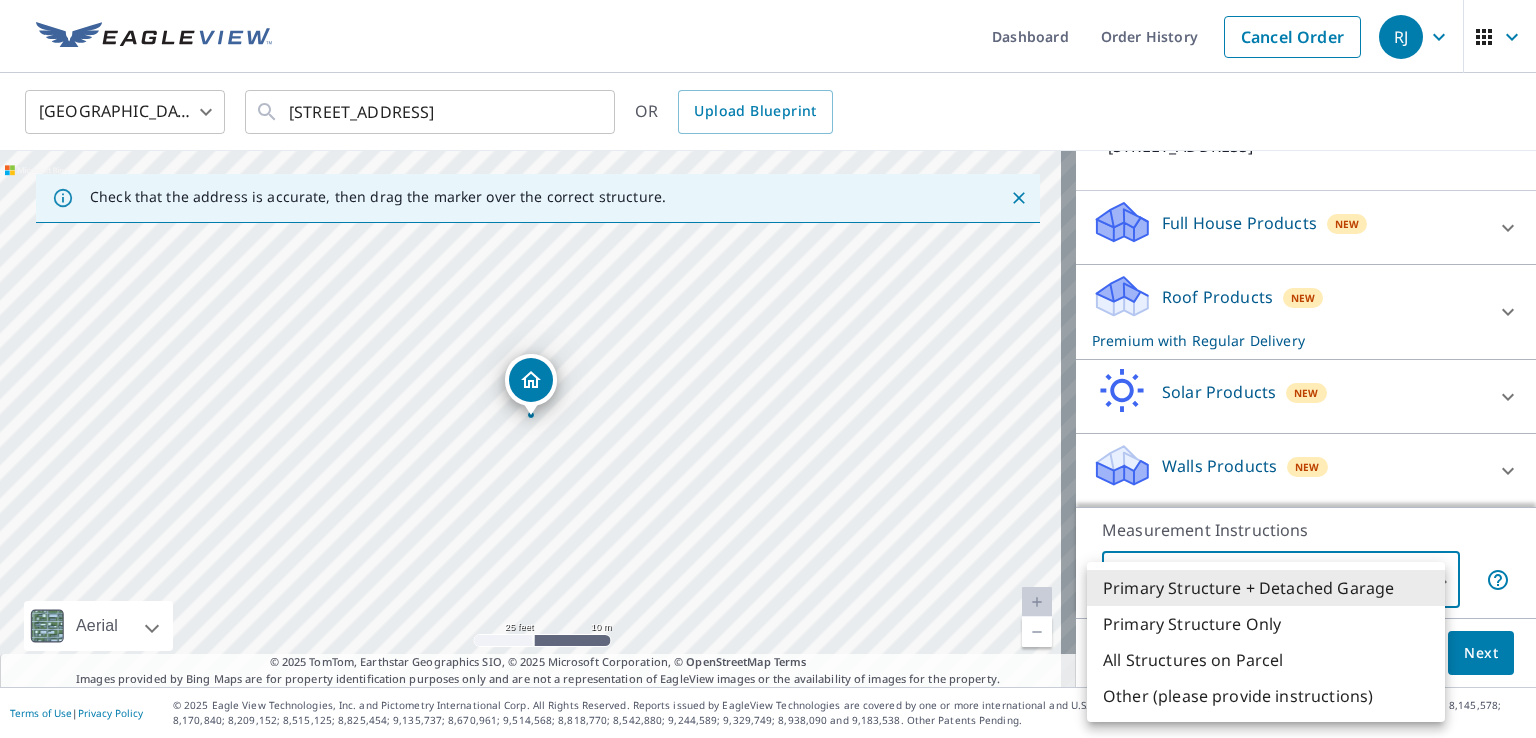 click on "RJ .favicon_svg__cls-1{fill:#8ccc4c}.favicon_svg__cls-2{fill:#0098c5} RJ
Dashboard Order History Cancel Order RJ United States US ​ 317 Raintree Ln Lake Jackson, TX 77566 ​ OR Upload Blueprint Check that the address is accurate, then drag the marker over the correct structure. 317 Raintree Ln Lake Jackson, TX 77566 Aerial Road A standard road map Aerial A detailed look from above Labels Labels 25 feet 10 m © 2025 TomTom, © Vexcel Imaging, © 2025 Microsoft Corporation,  © OpenStreetMap Terms © 2025 TomTom, Earthstar Geographics SIO, © 2025 Microsoft Corporation, ©   OpenStreetMap   Terms Images provided by Bing Maps are for property identification purposes only and are not a representation of EagleView images or the availability of images for the property. PROPERTY TYPE Residential Commercial Multi-Family This is a complex BUILDING ID 317 Raintree Ln, Lake Jackson, TX, 77566 Full House Products New Full House™ $105 Roof Products New Premium with Regular Delivery Premium $32.75 - $87 Delivery" at bounding box center (768, 369) 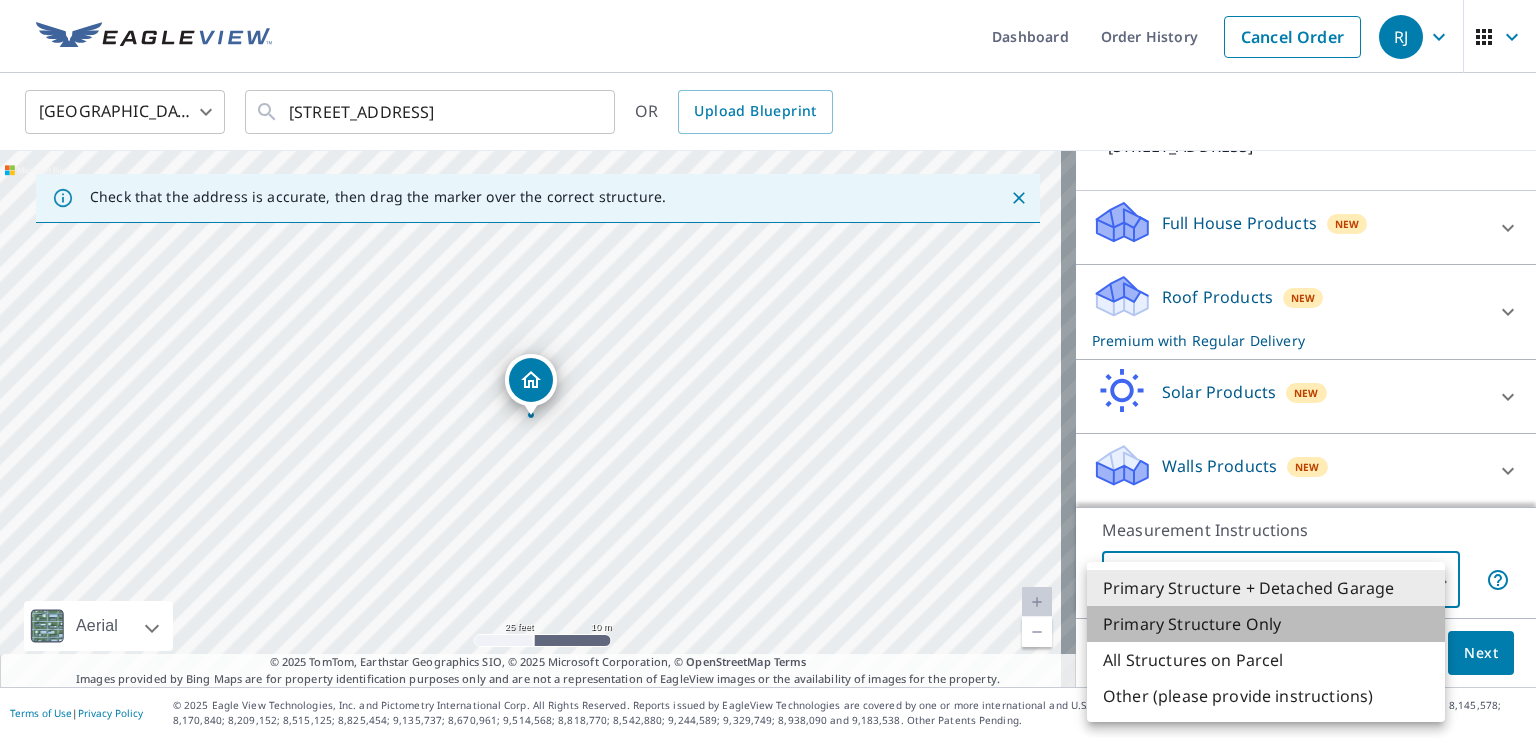 click on "Primary Structure Only" at bounding box center [1266, 624] 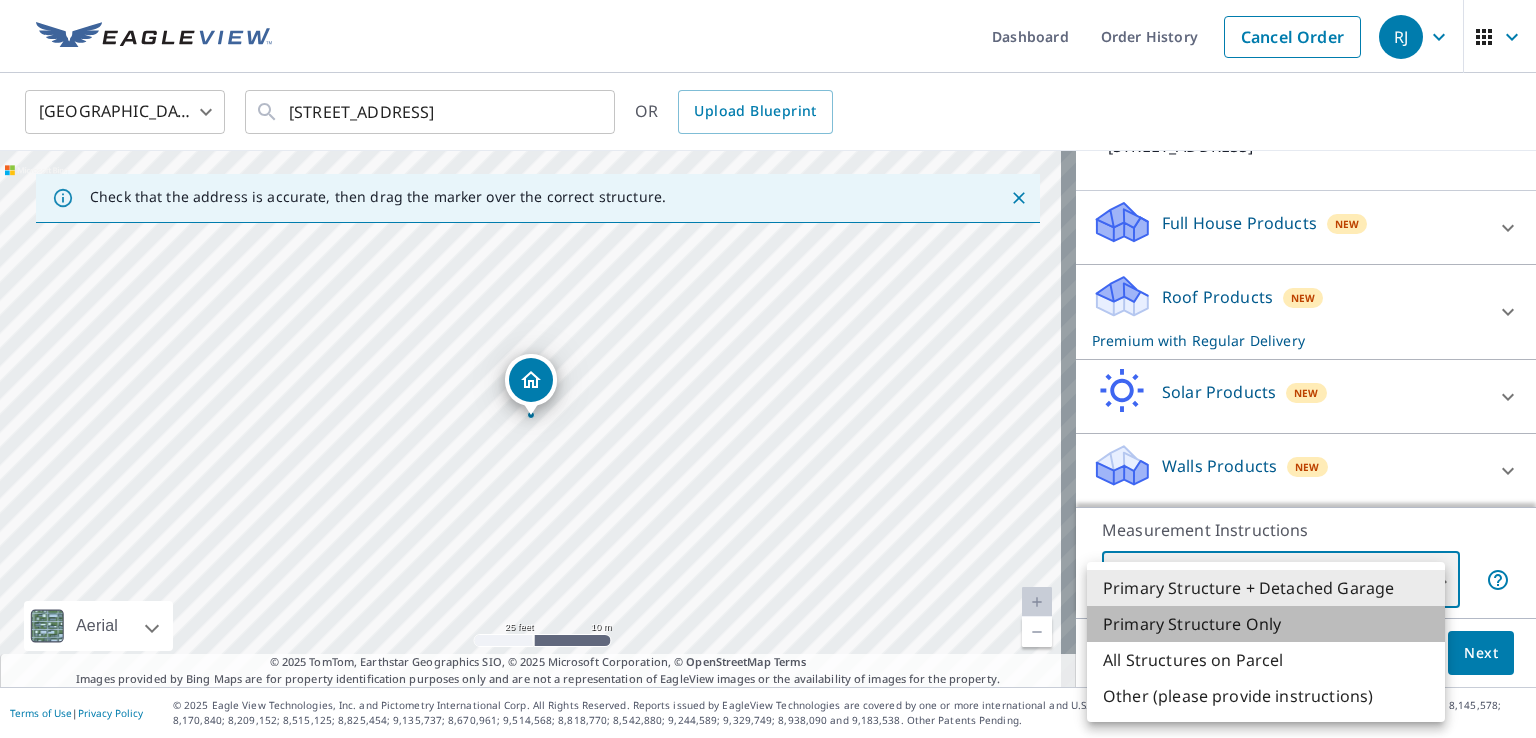 type on "2" 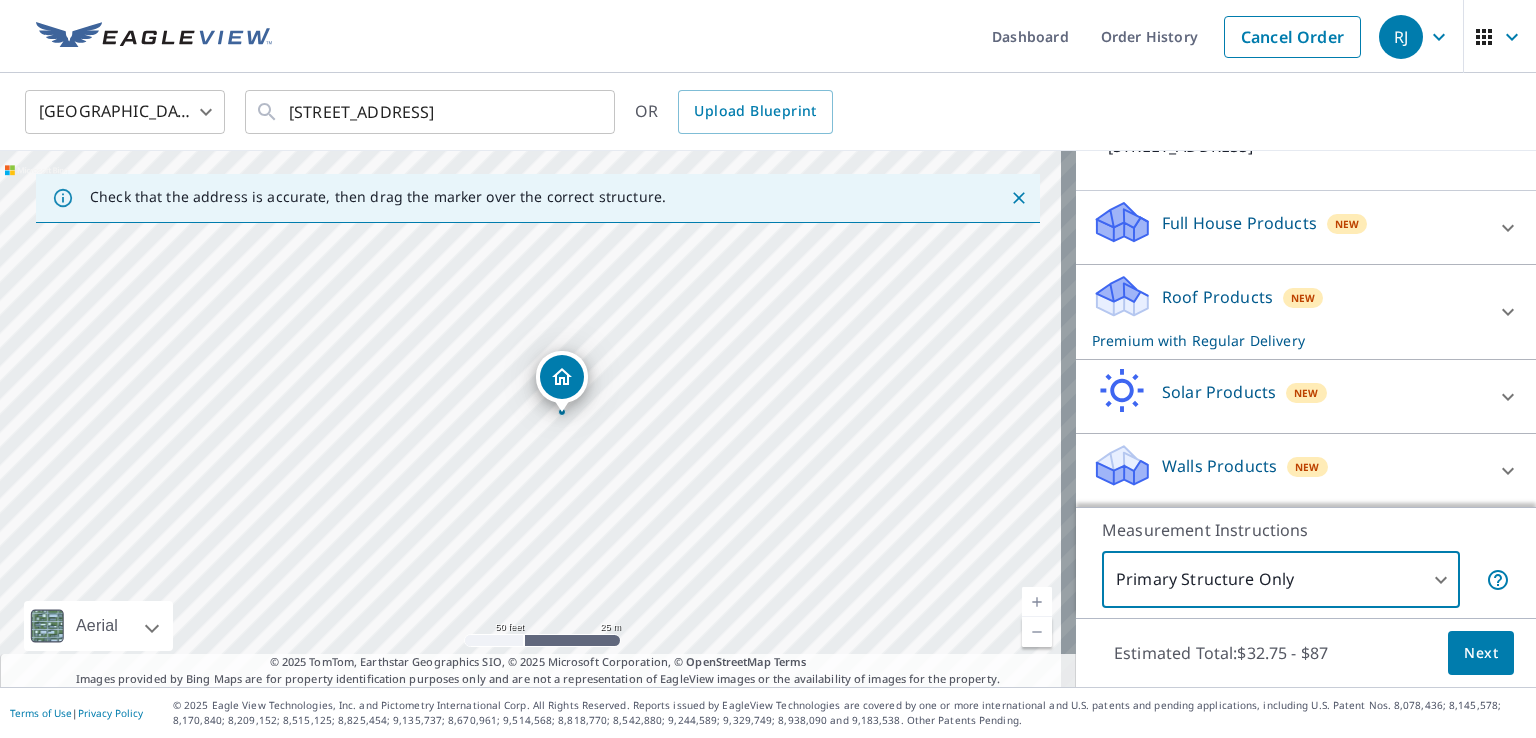click on "Next" at bounding box center (1481, 653) 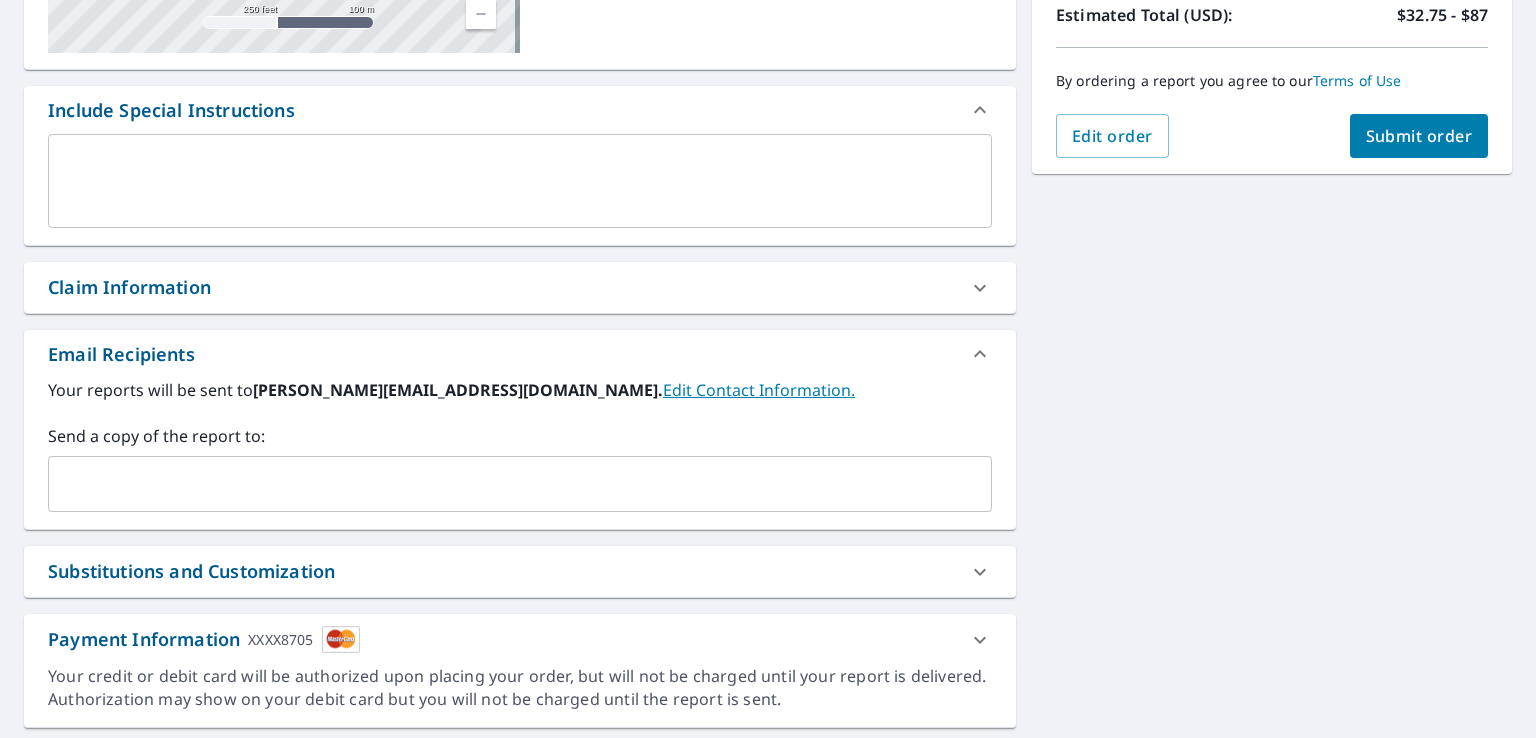 scroll, scrollTop: 500, scrollLeft: 0, axis: vertical 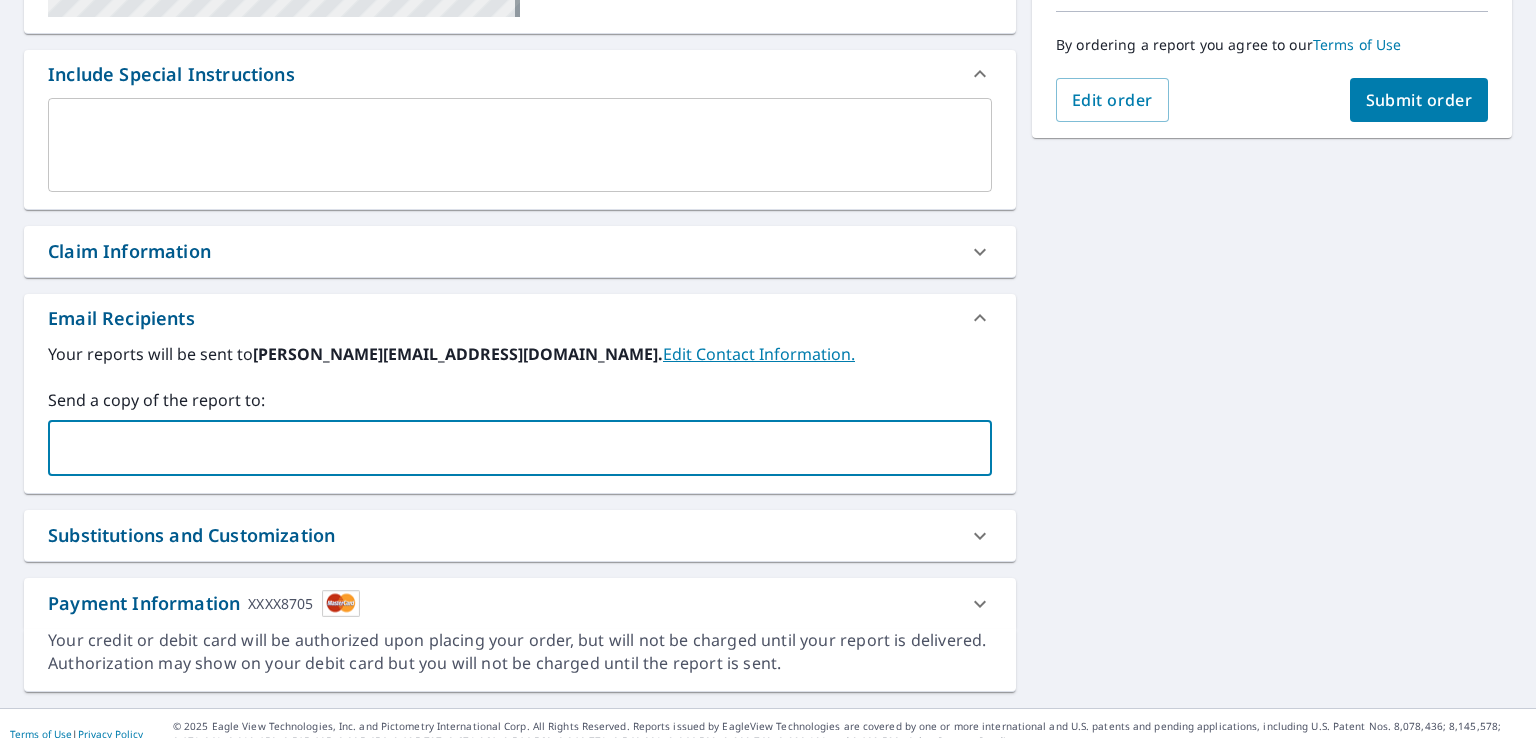 click at bounding box center [505, 448] 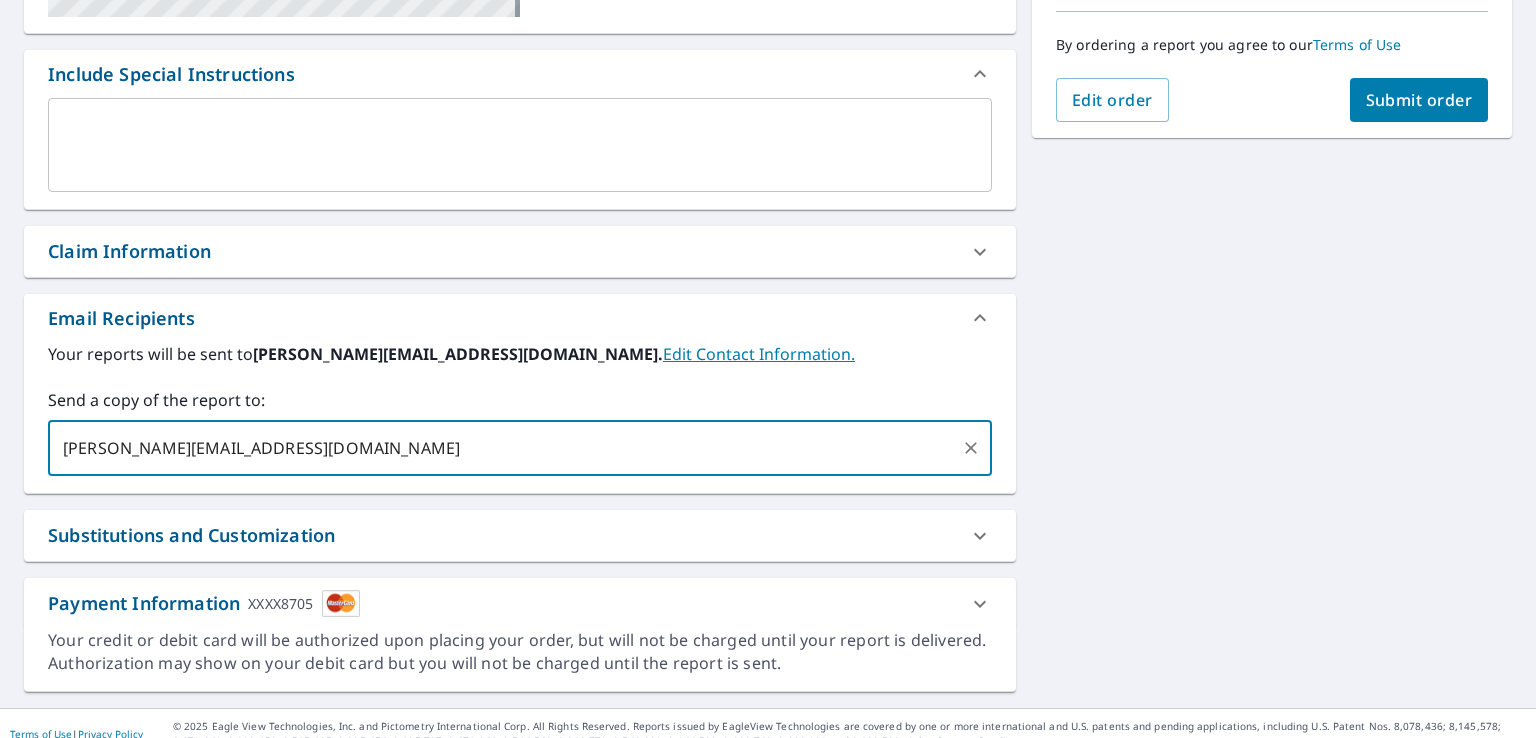 scroll, scrollTop: 520, scrollLeft: 0, axis: vertical 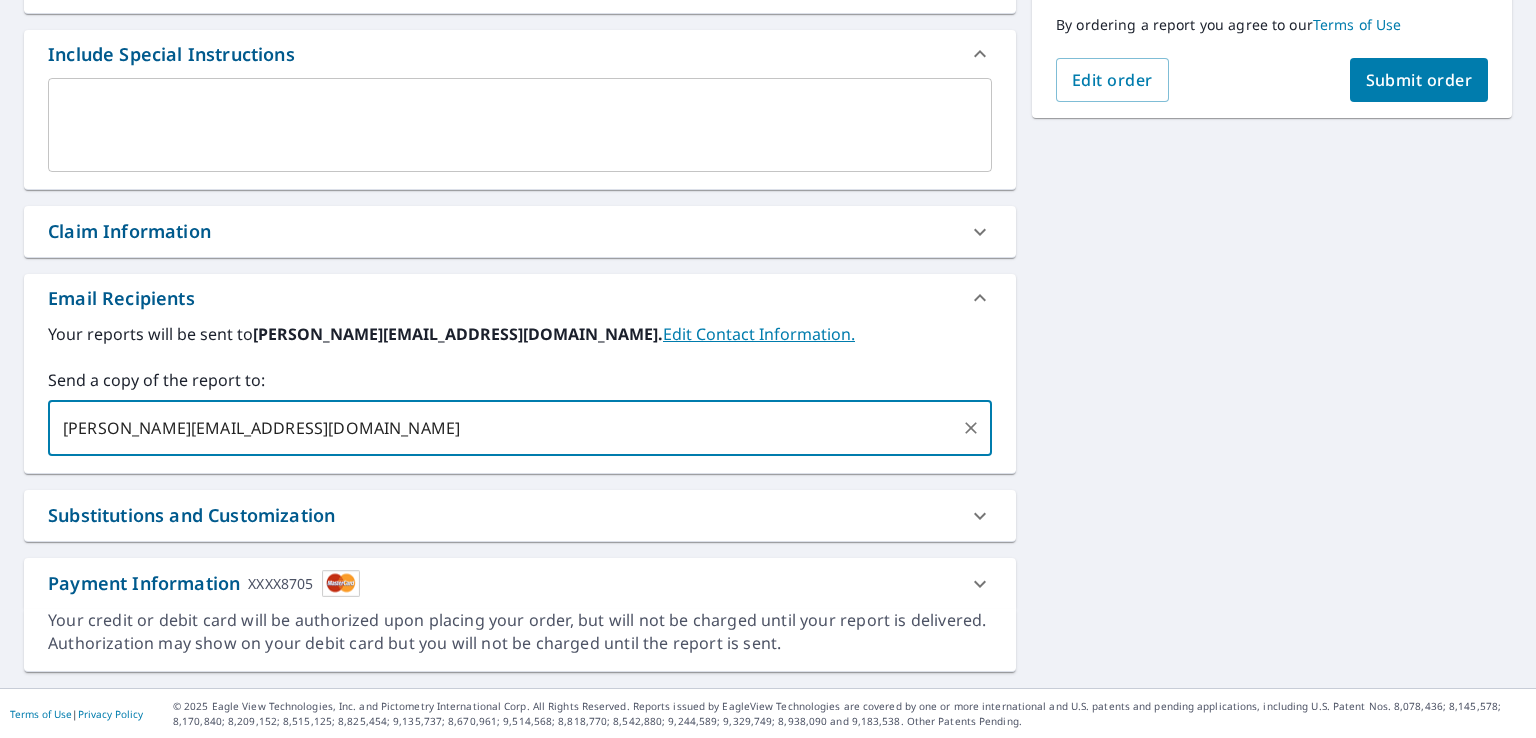 type 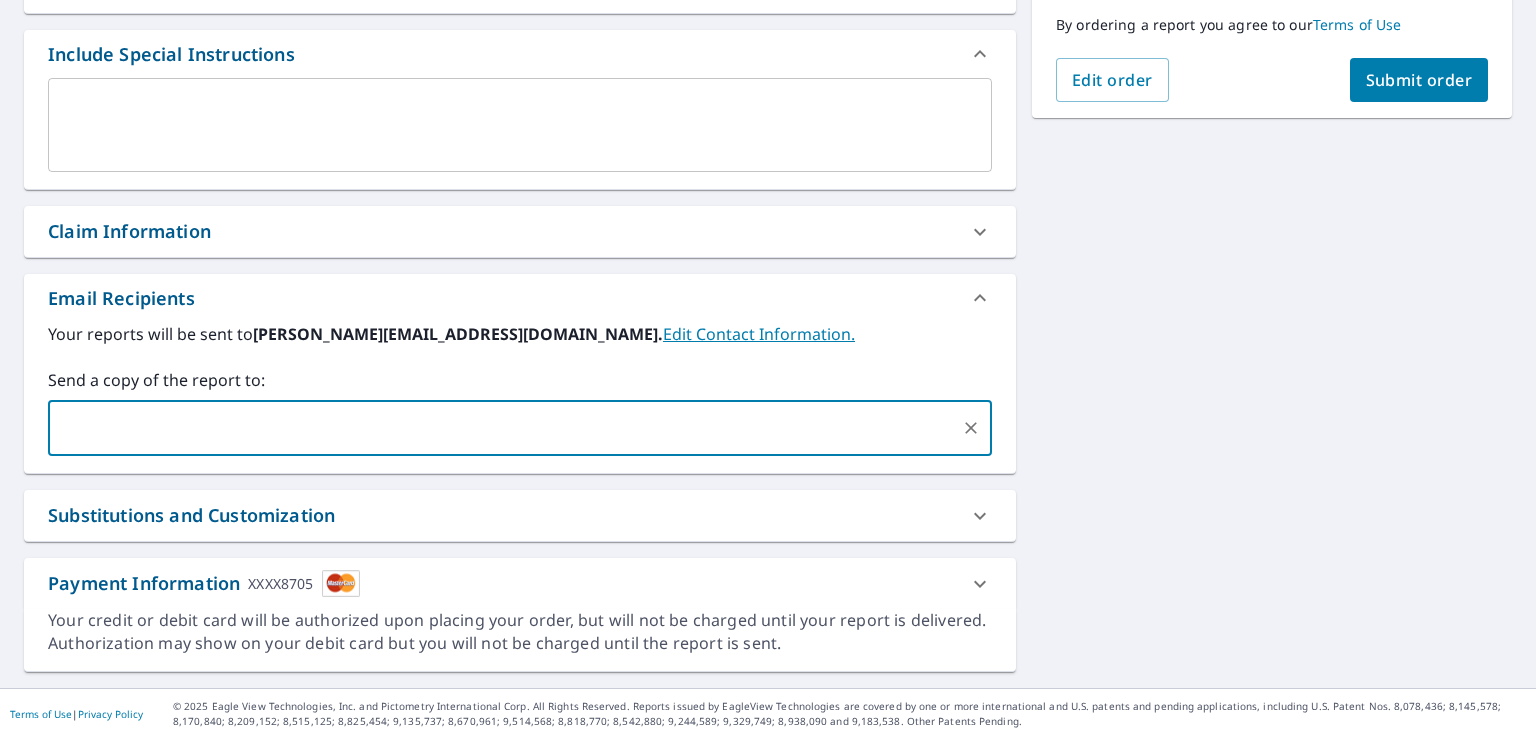 click on "Substitutions and Customization" at bounding box center [520, 515] 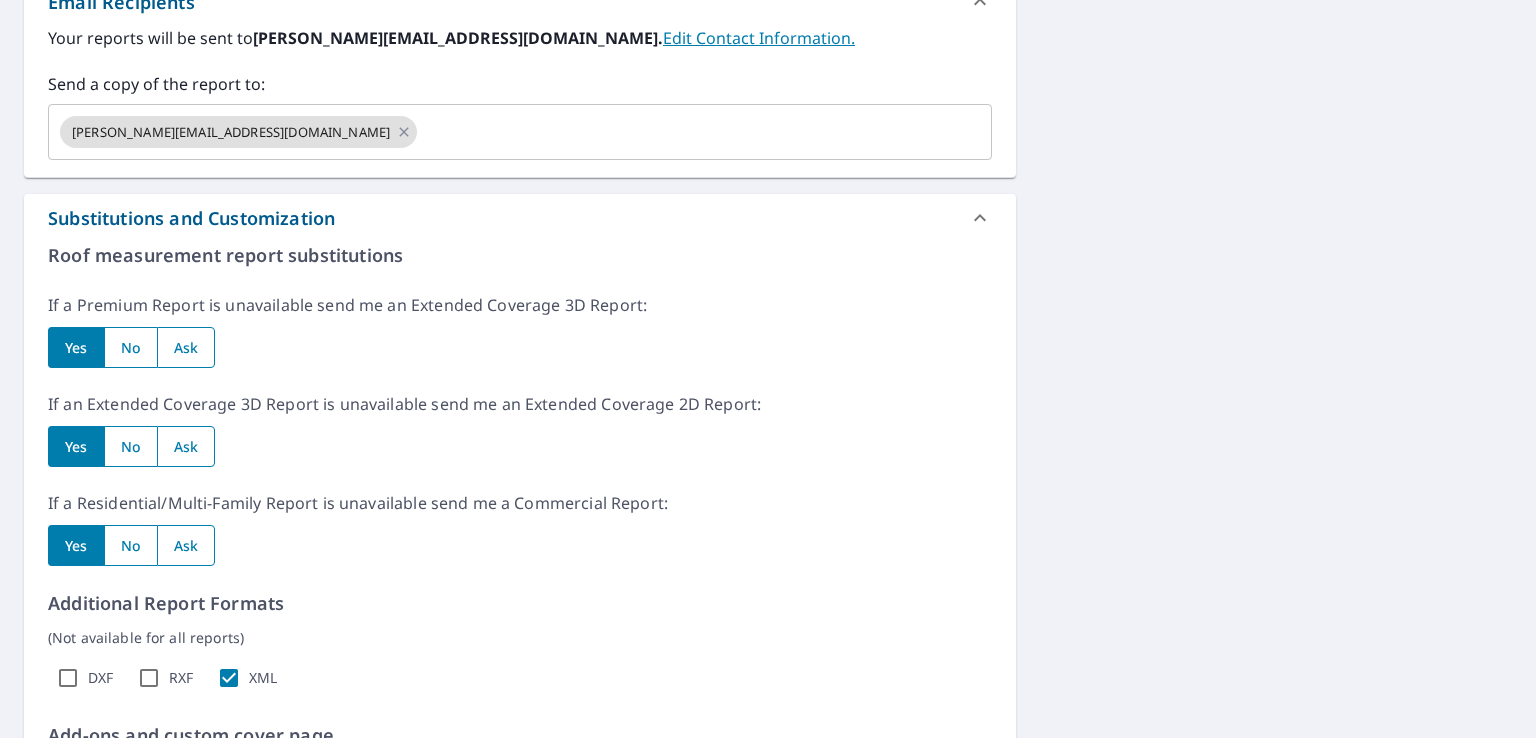 scroll, scrollTop: 820, scrollLeft: 0, axis: vertical 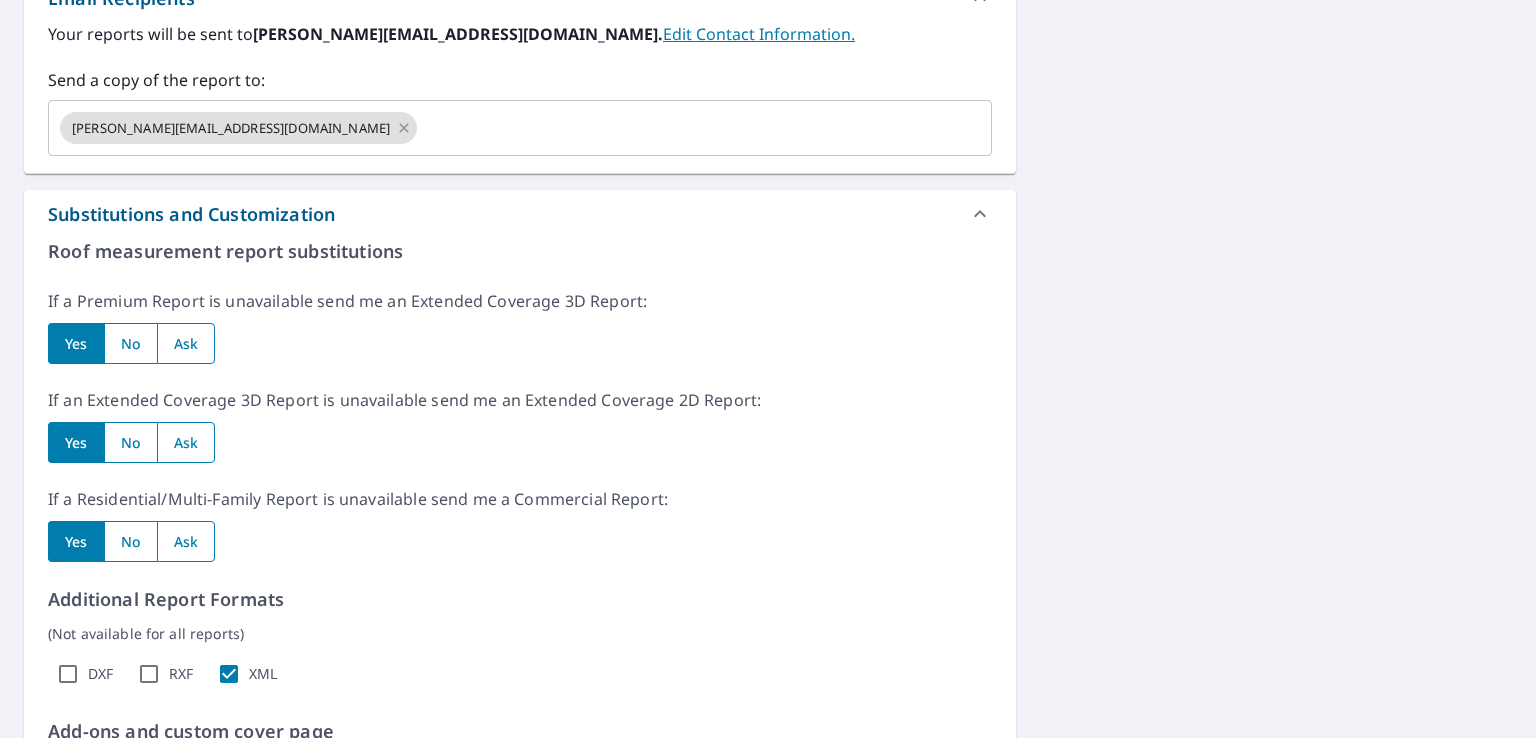 click at bounding box center [130, 343] 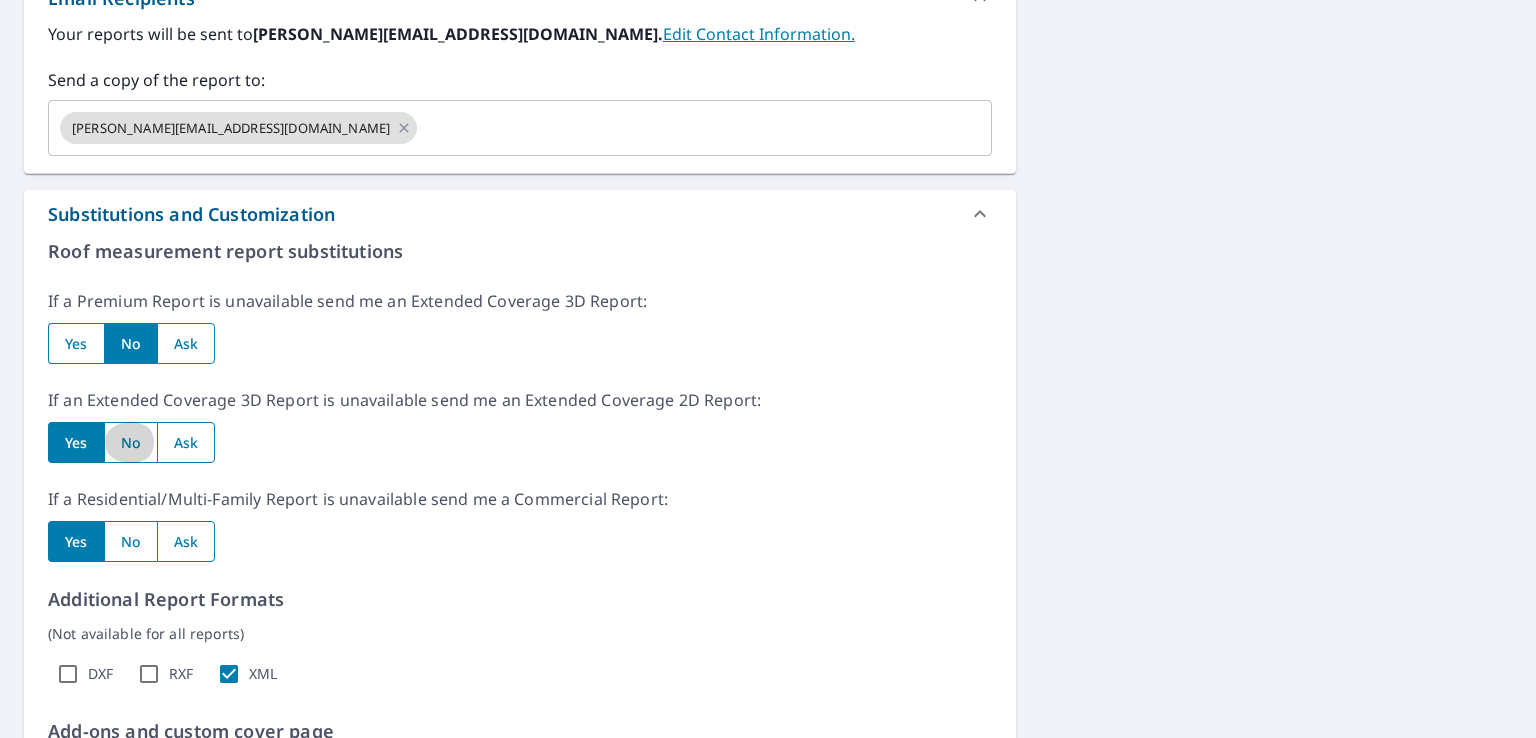 click at bounding box center [130, 442] 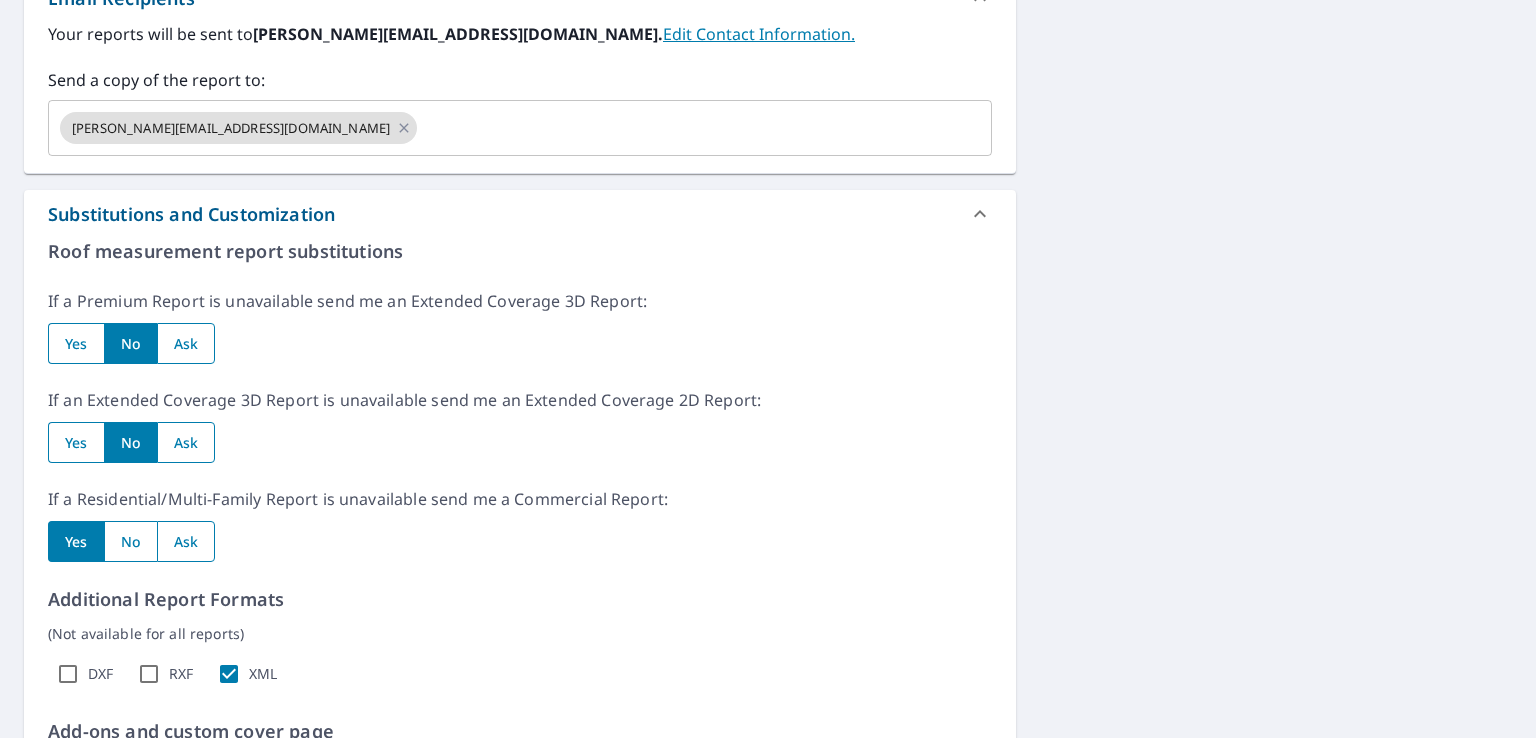 click at bounding box center (130, 541) 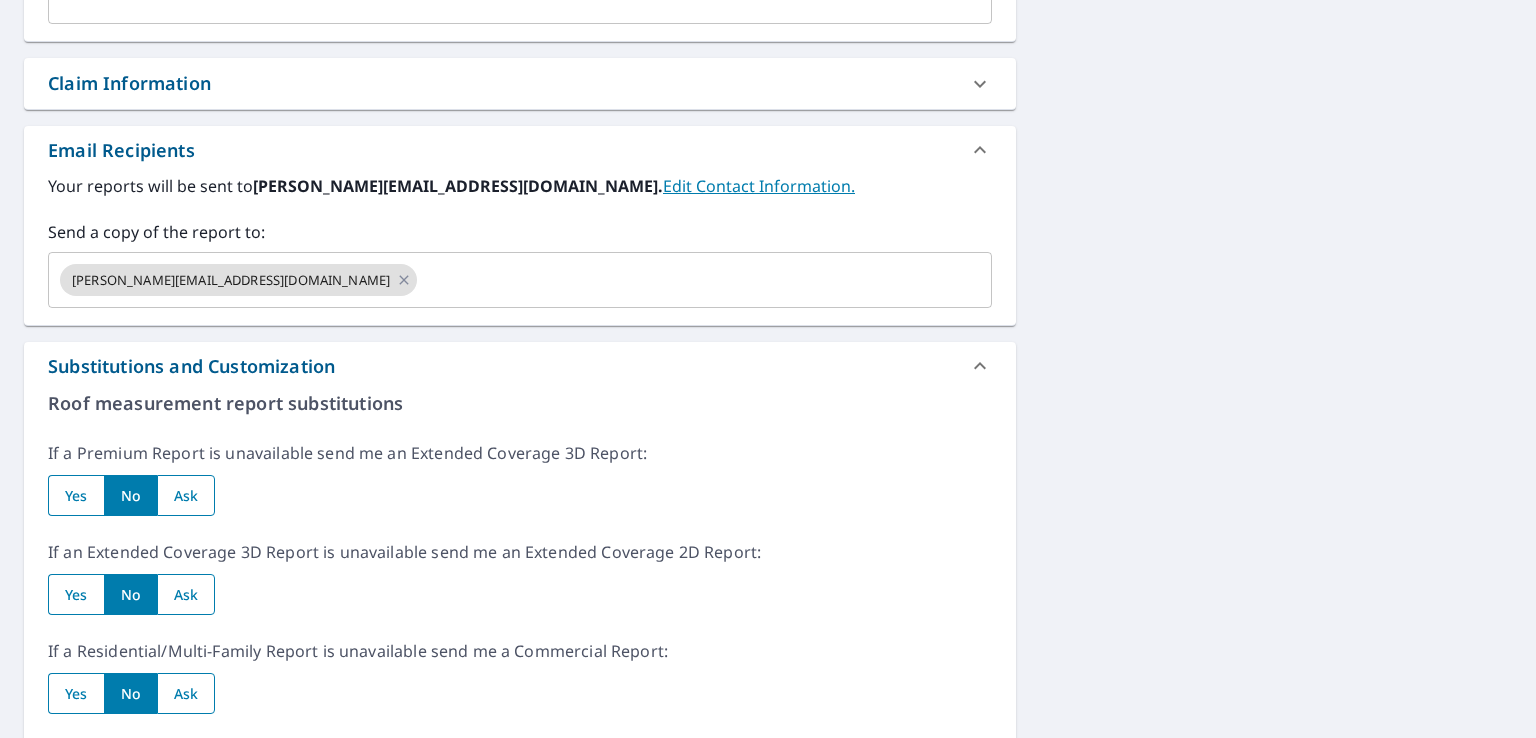 scroll, scrollTop: 129, scrollLeft: 0, axis: vertical 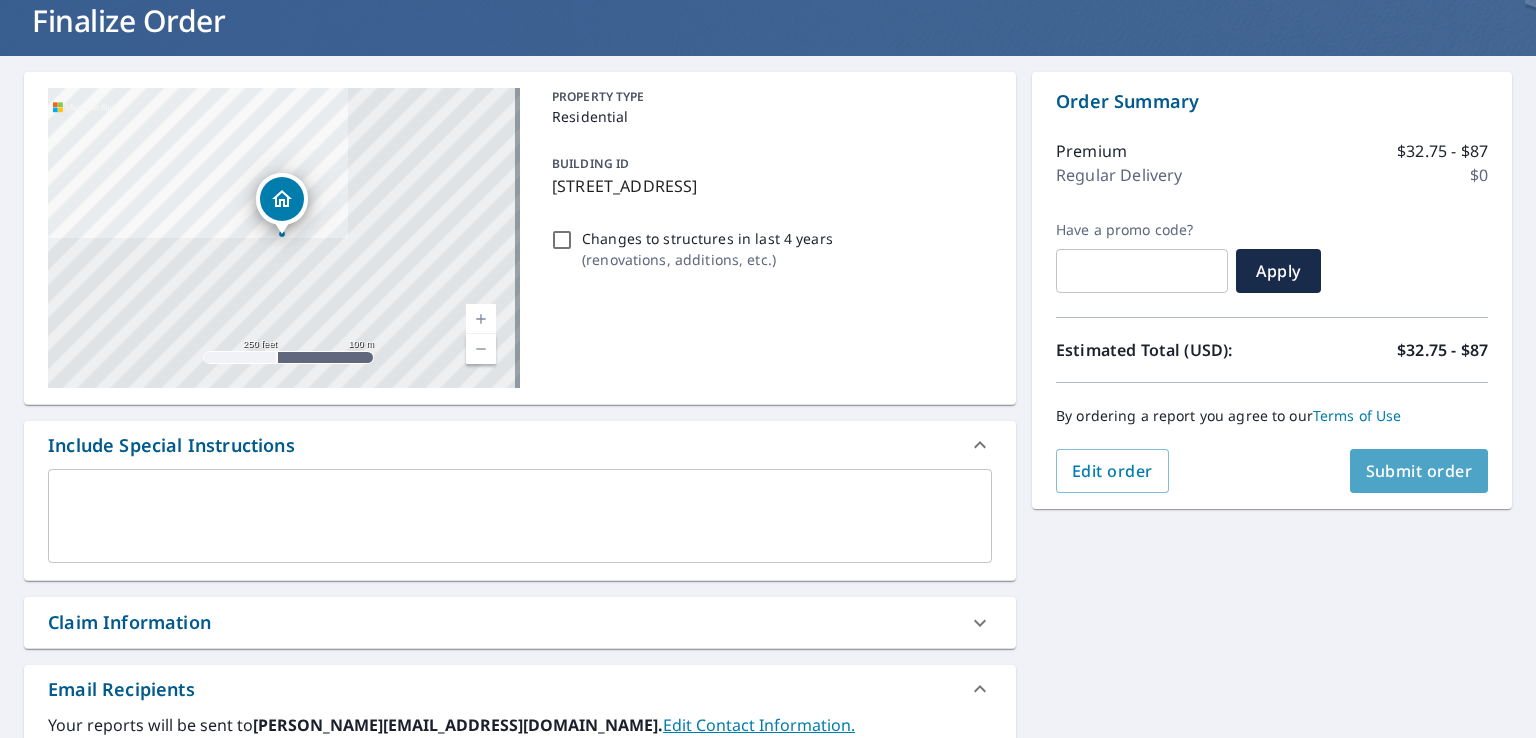 click on "Submit order" at bounding box center (1419, 471) 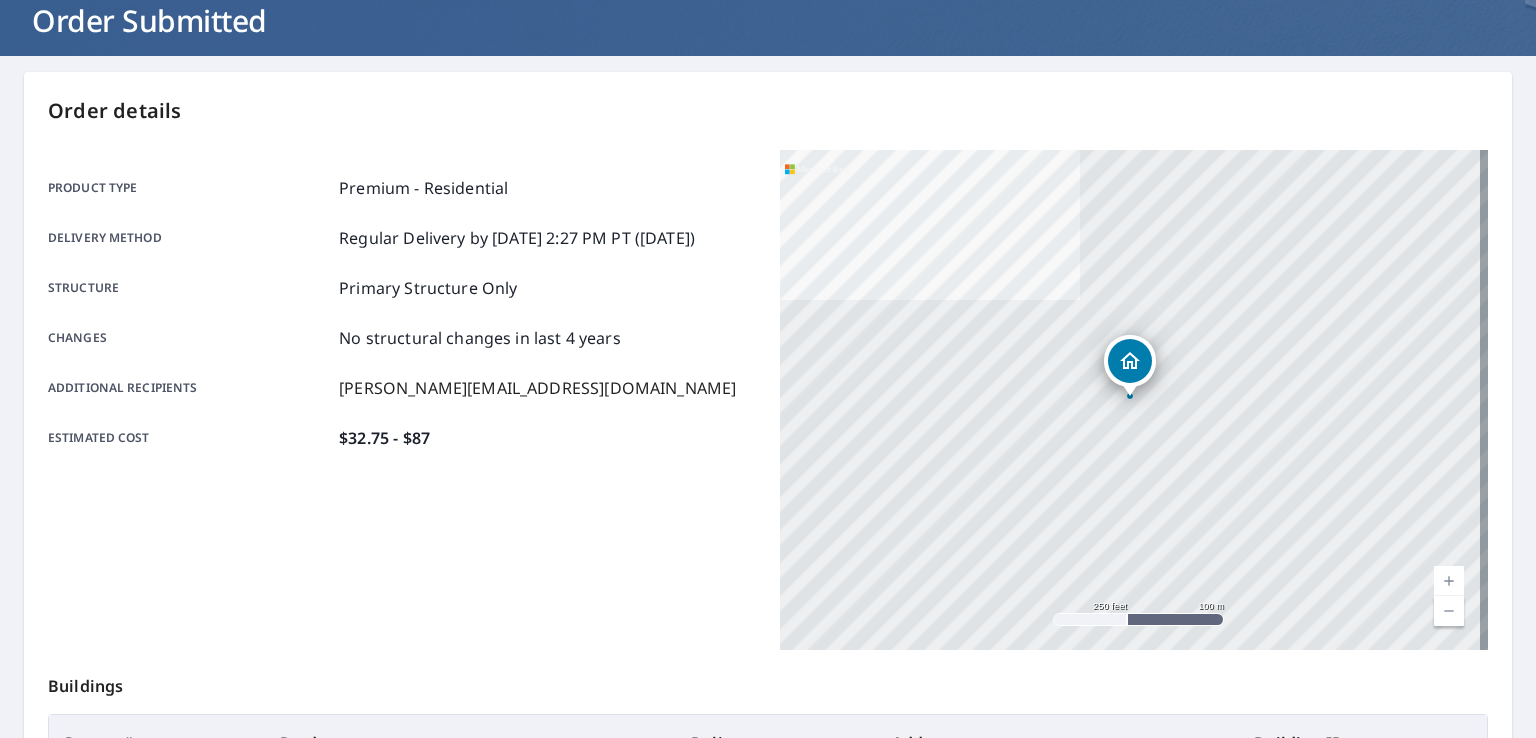 scroll, scrollTop: 438, scrollLeft: 0, axis: vertical 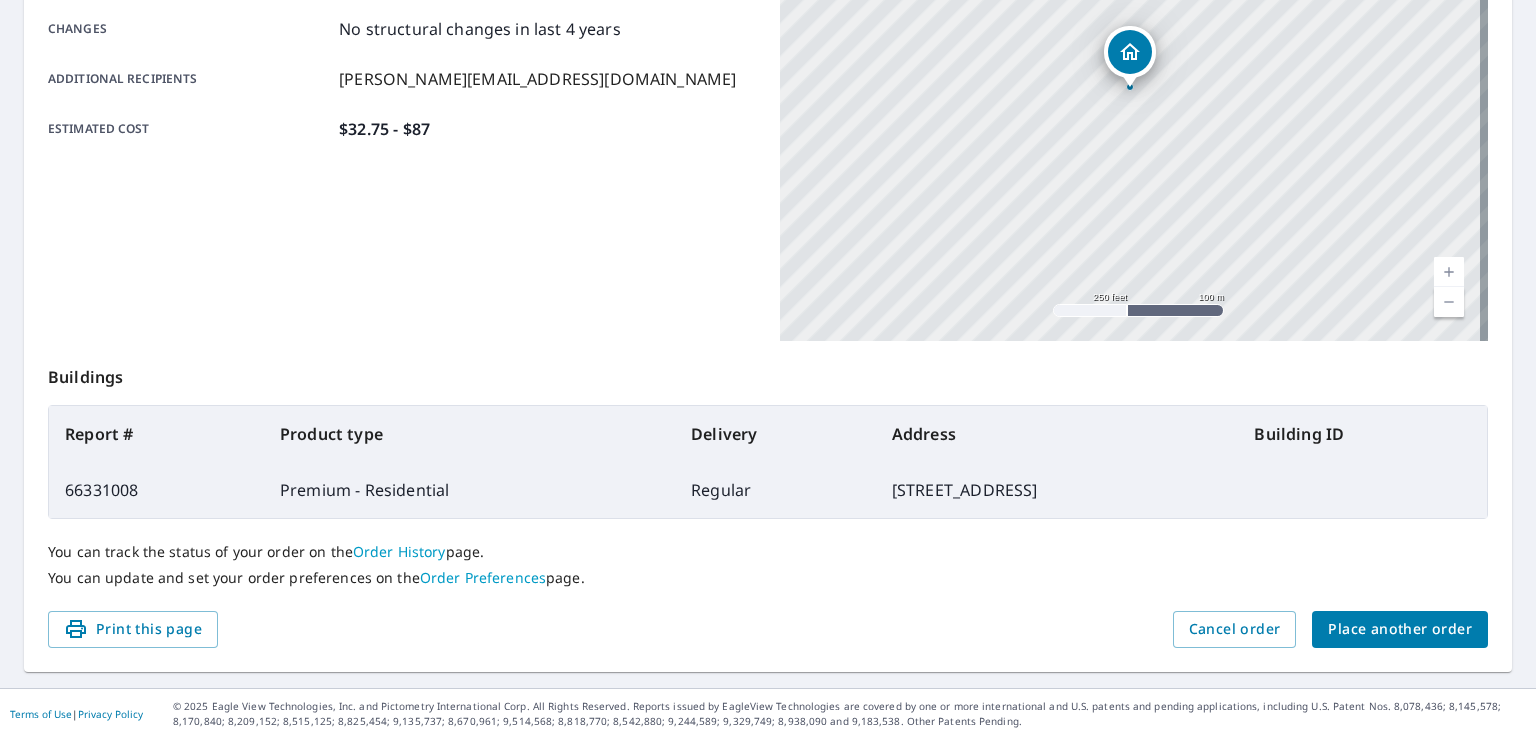 click on "Place another order" at bounding box center [1400, 629] 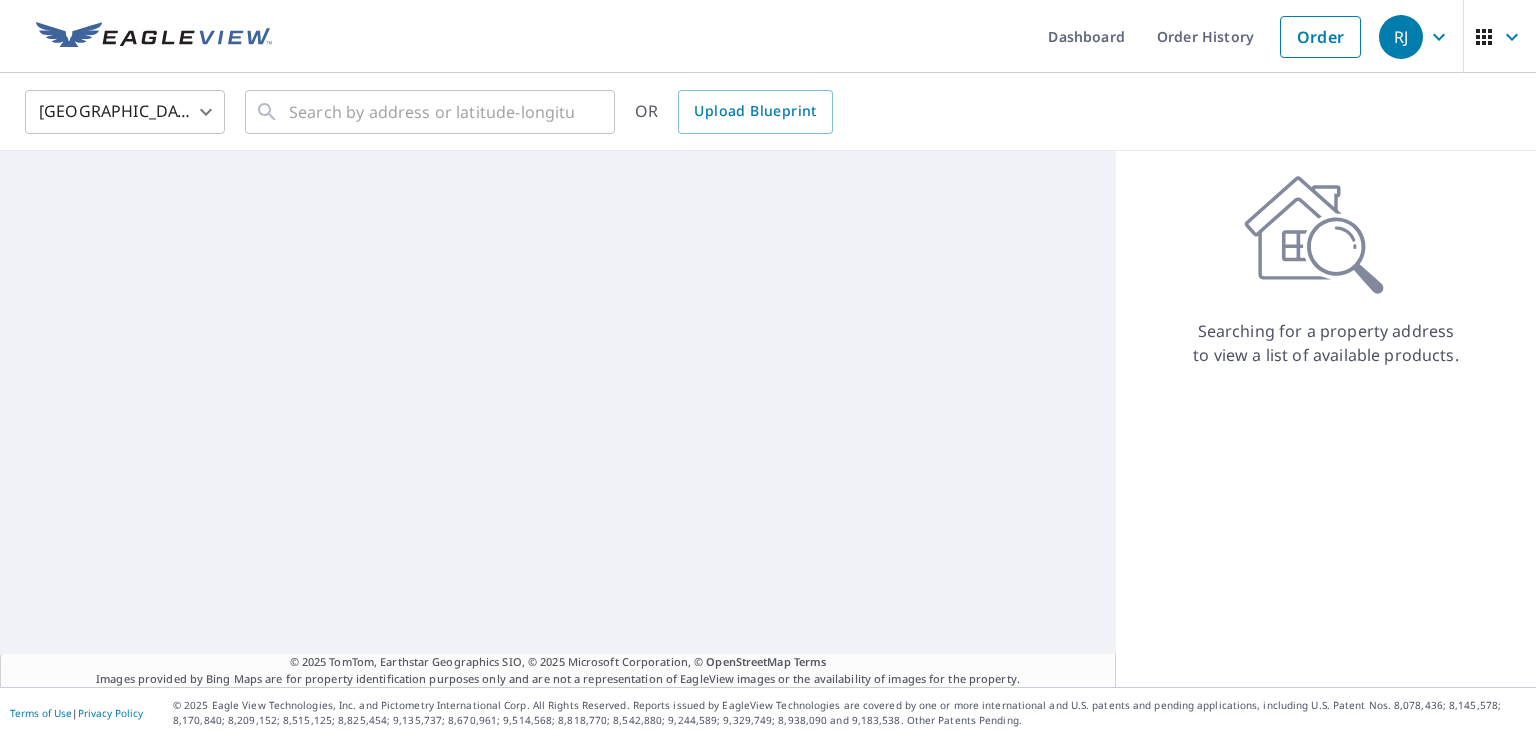 scroll, scrollTop: 0, scrollLeft: 0, axis: both 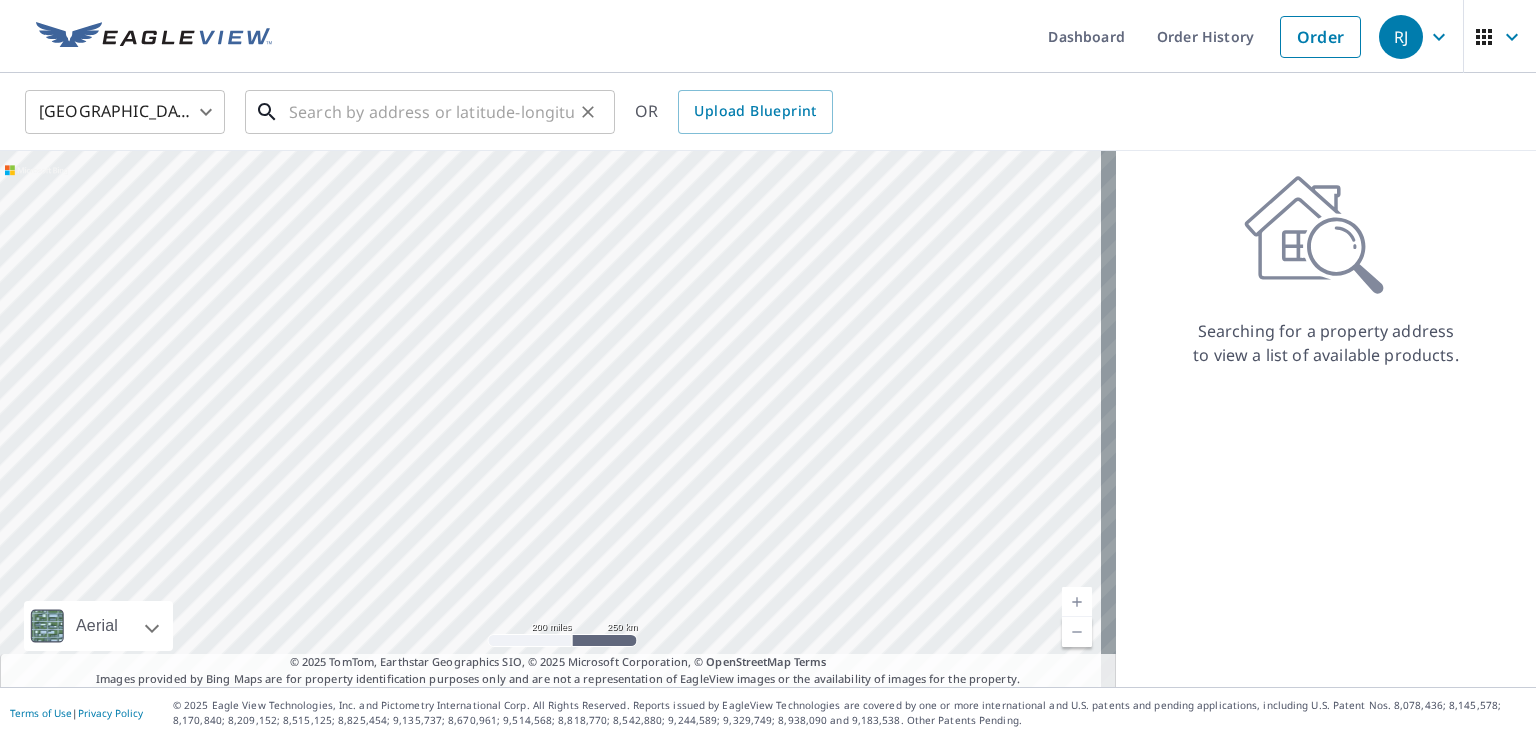 click at bounding box center (431, 112) 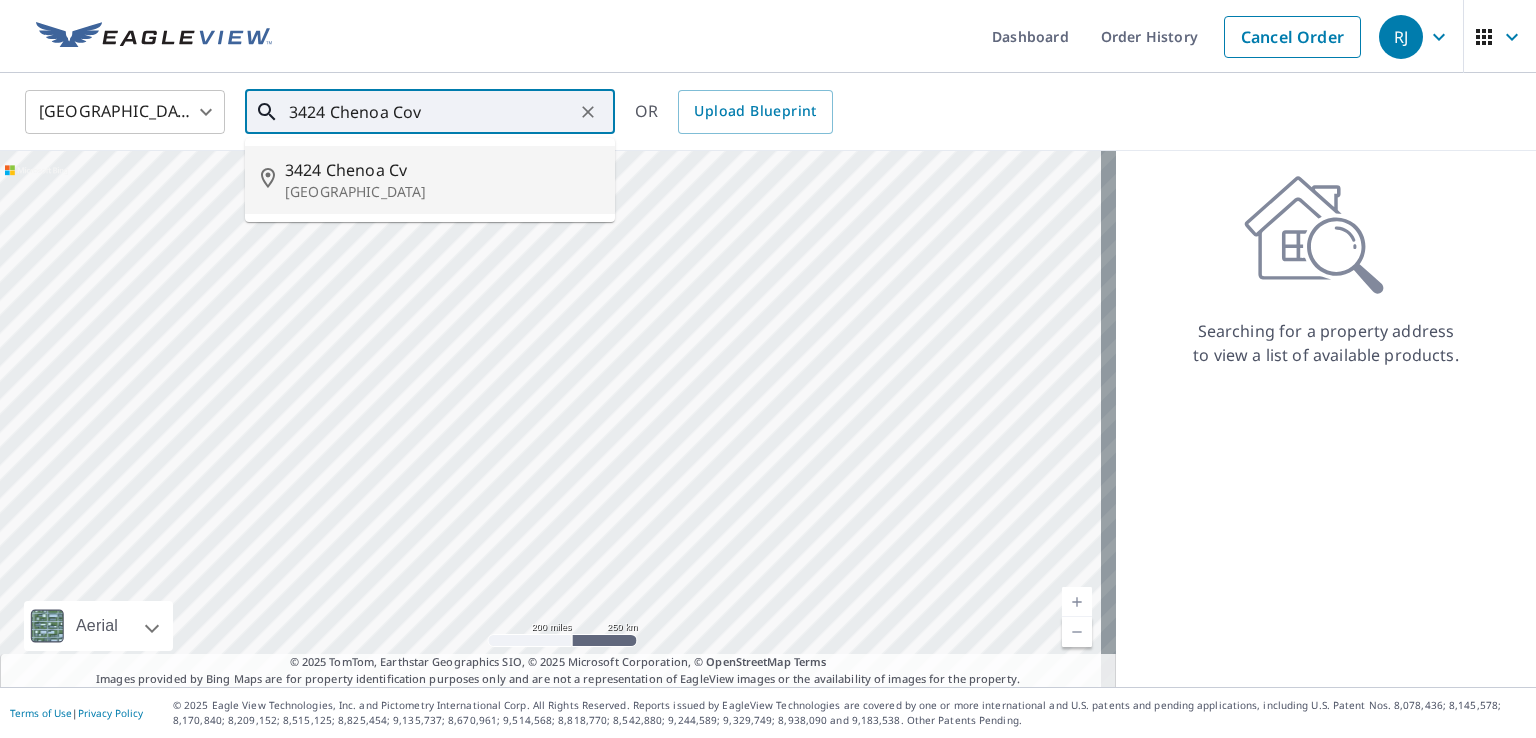 click on "College Station, TX 77845" at bounding box center [442, 192] 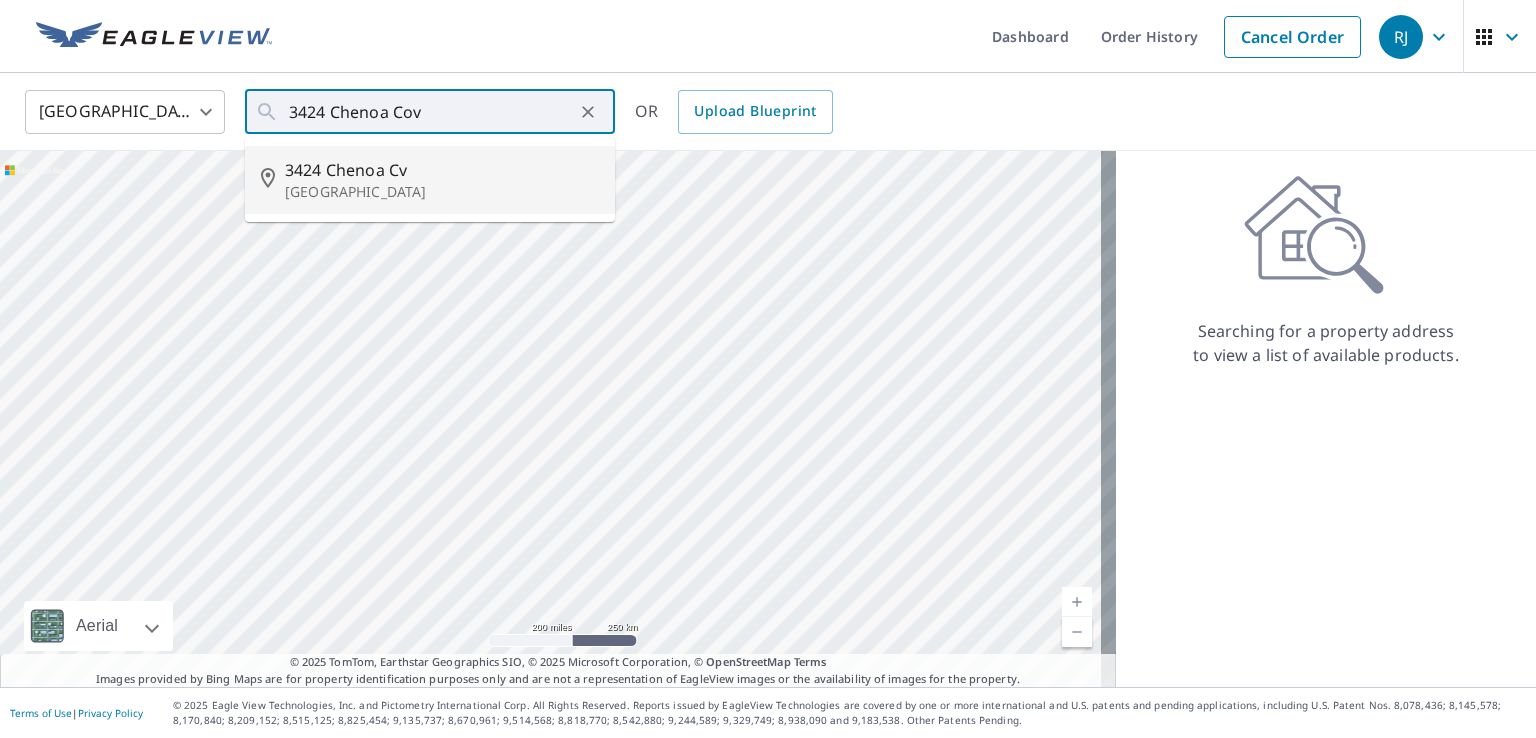 type on "3424 Chenoa Cv College Station, TX 77845" 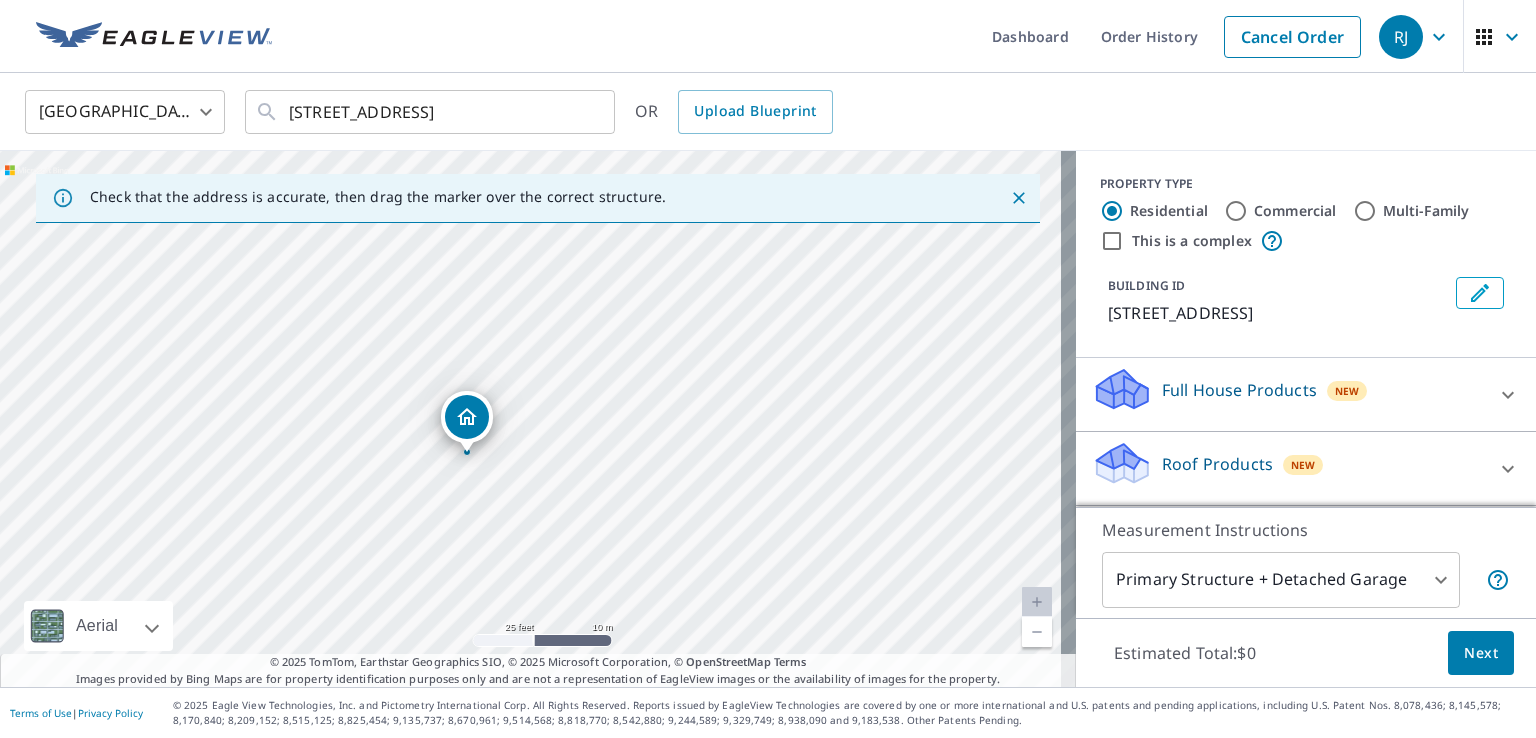 drag, startPoint x: 270, startPoint y: 366, endPoint x: 262, endPoint y: 585, distance: 219.14607 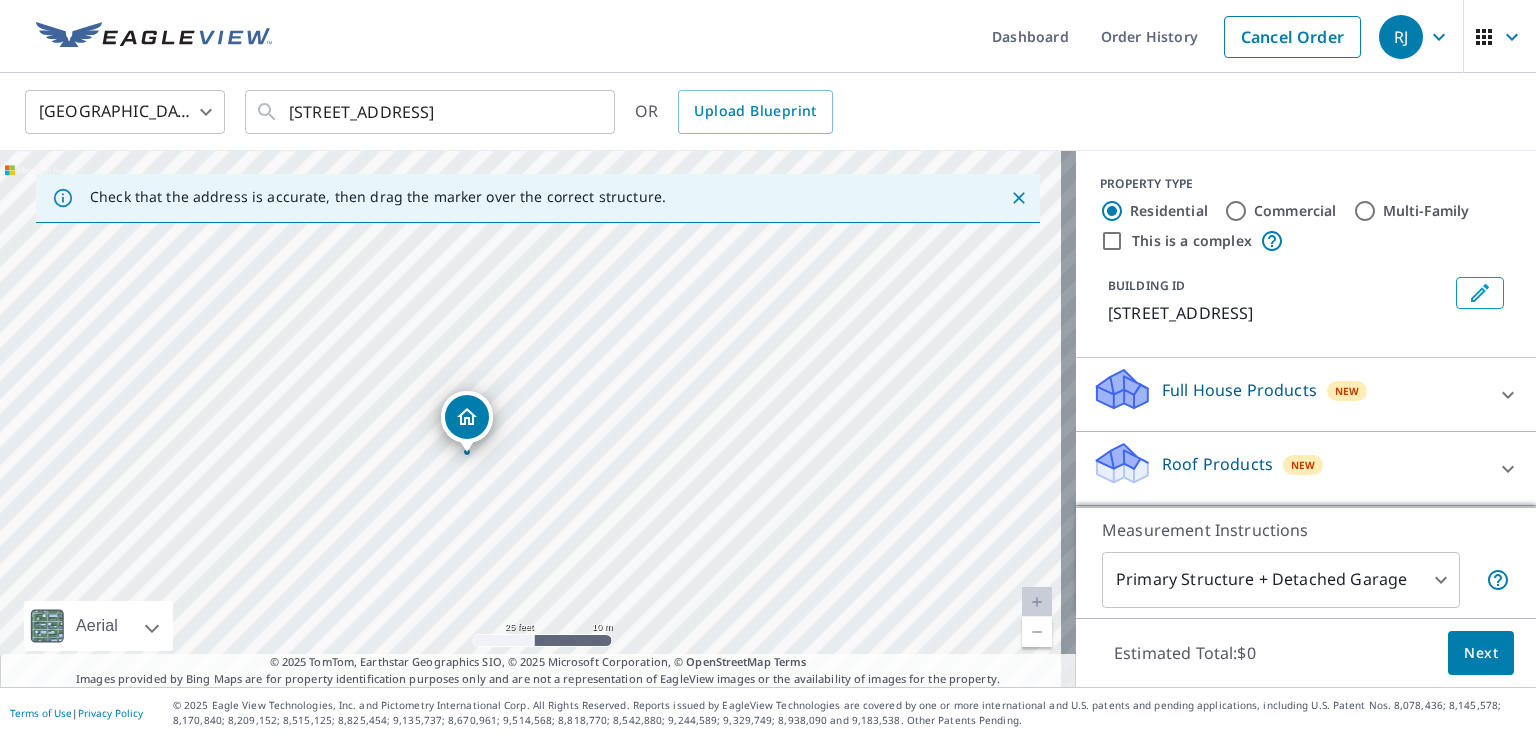 scroll, scrollTop: 170, scrollLeft: 0, axis: vertical 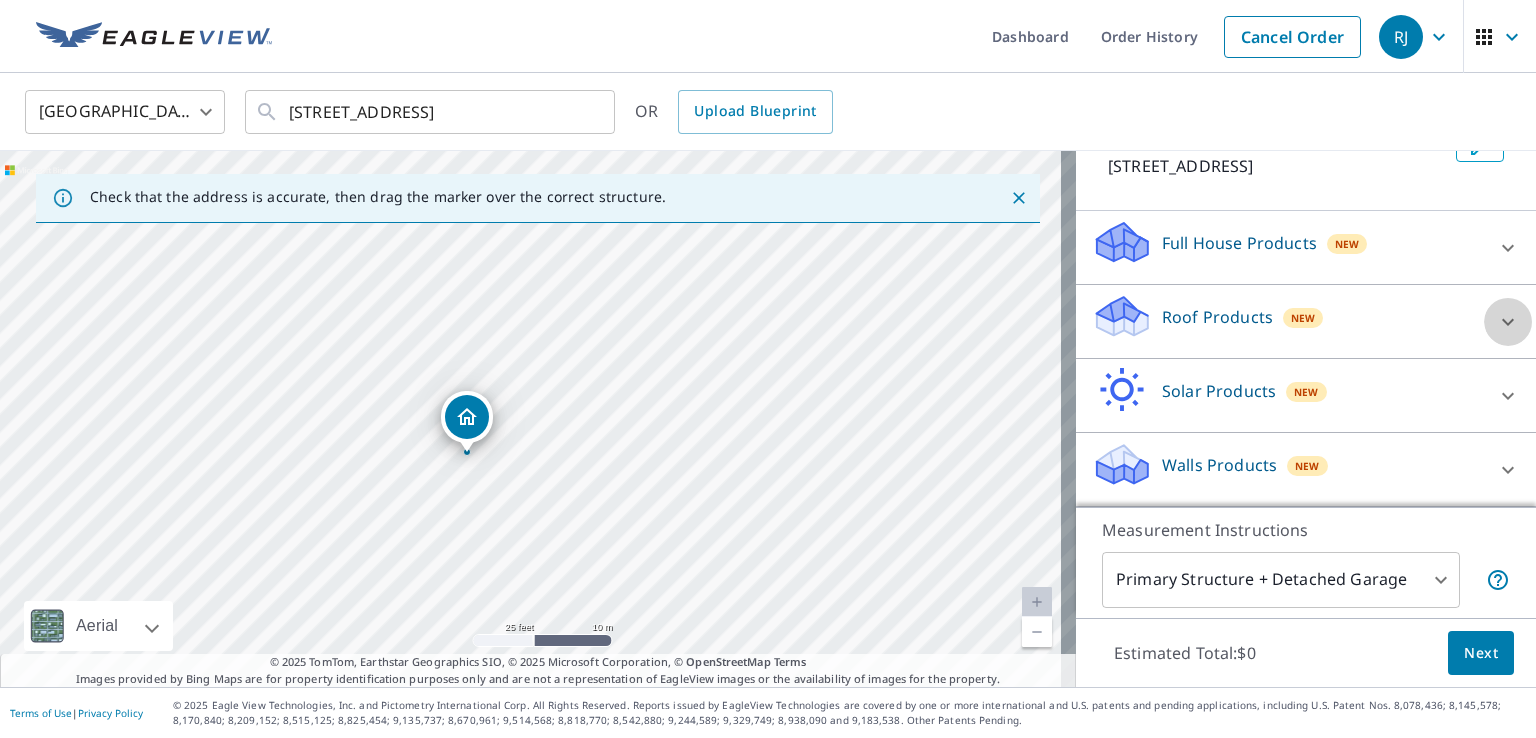 click 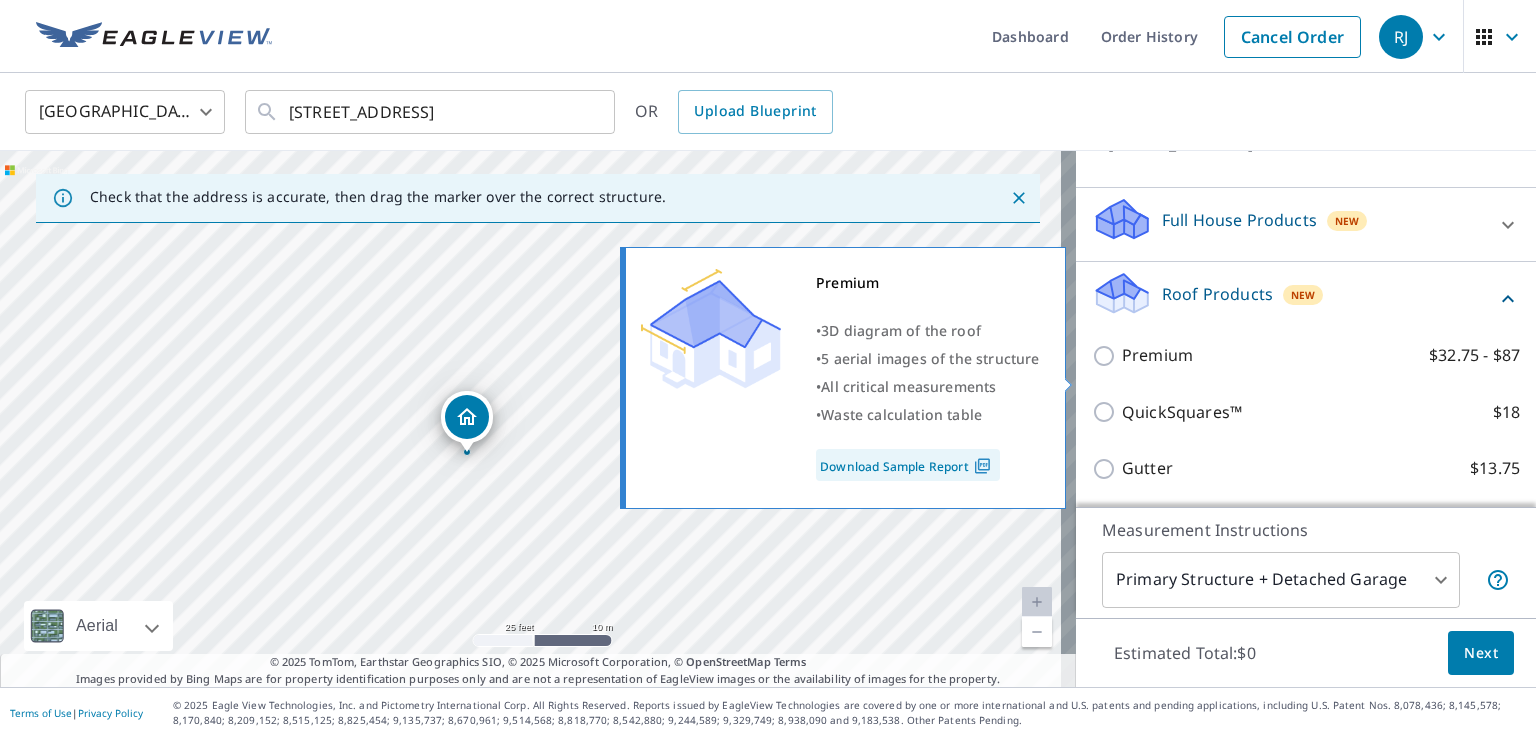 click on "Premium $32.75 - $87" at bounding box center (1107, 356) 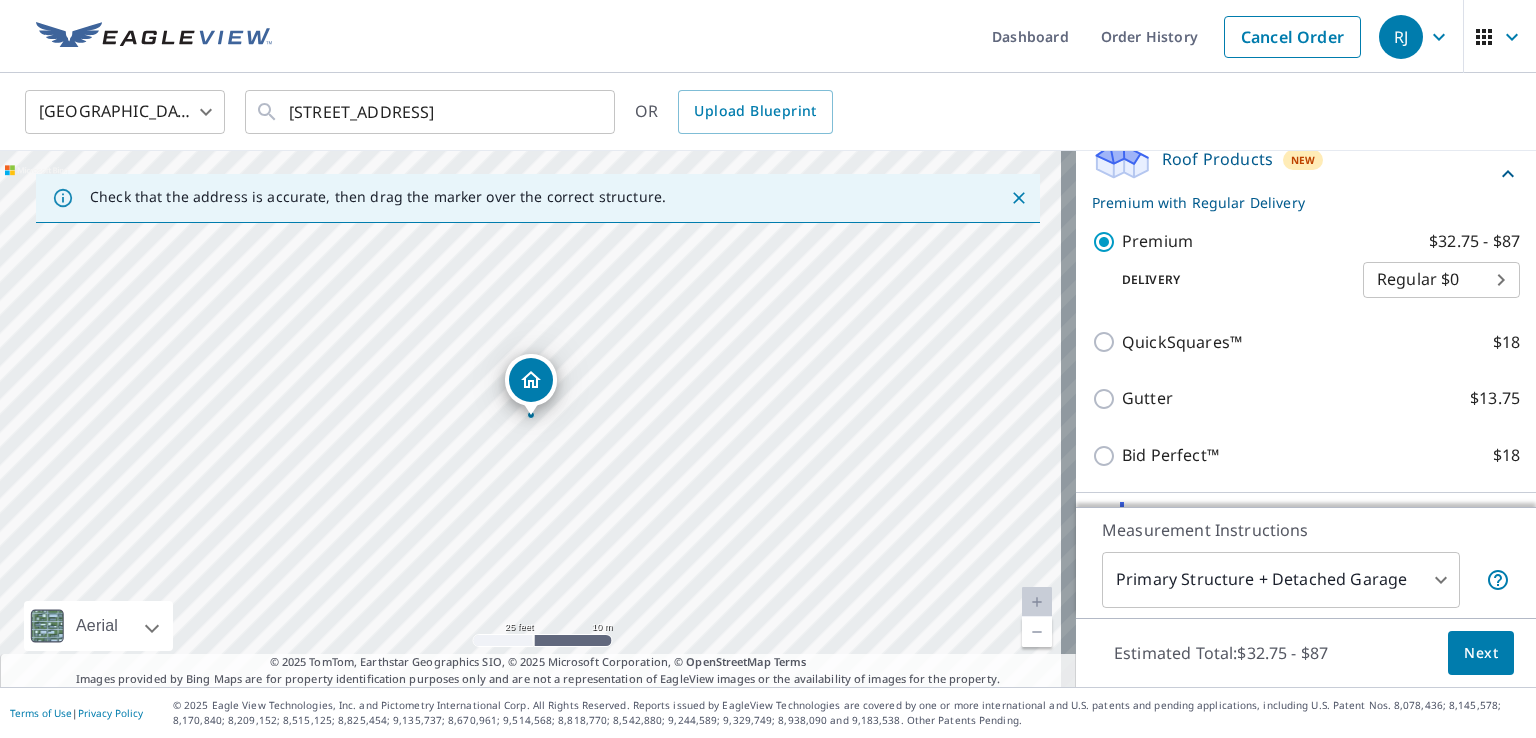 scroll, scrollTop: 270, scrollLeft: 0, axis: vertical 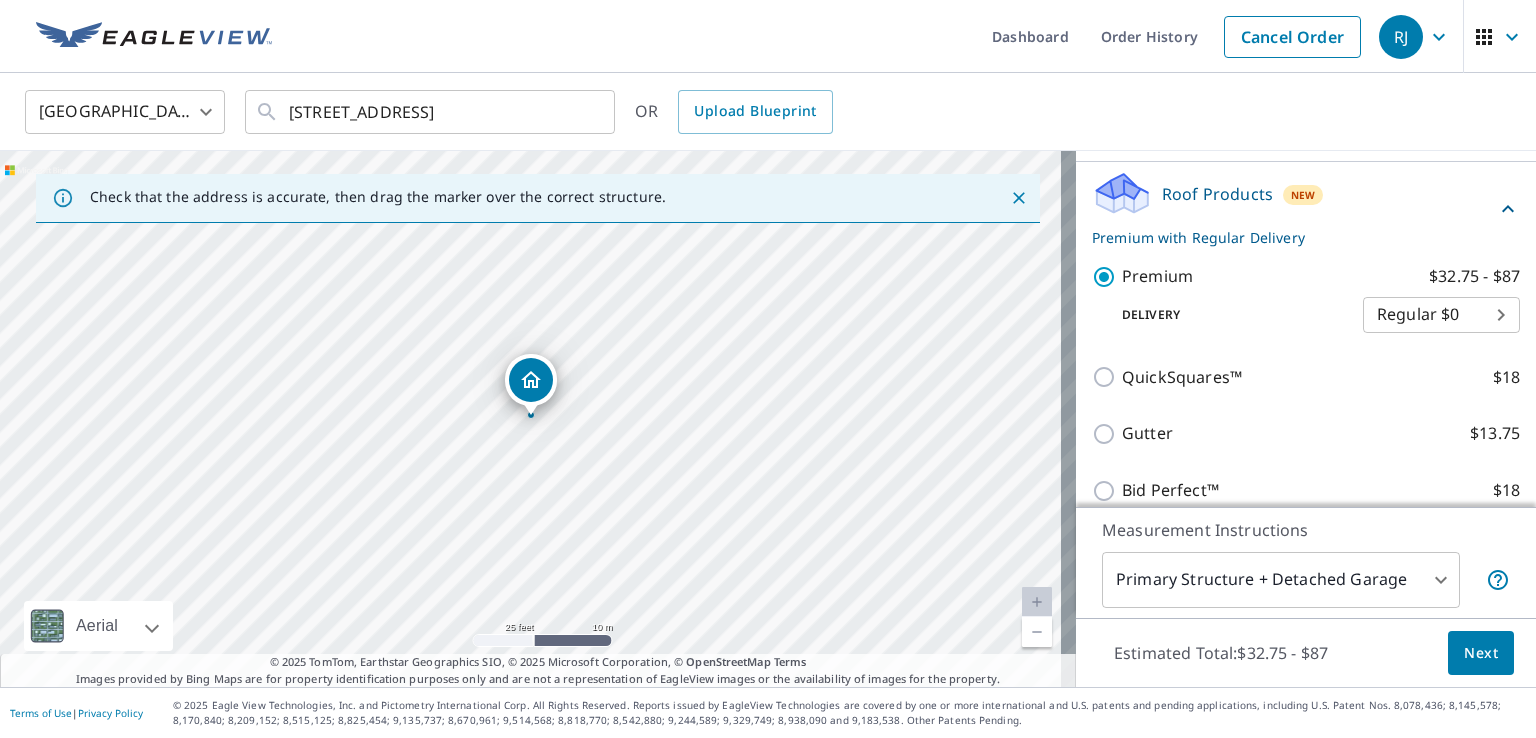 click on "Roof Products New Premium with Regular Delivery" at bounding box center (1294, 209) 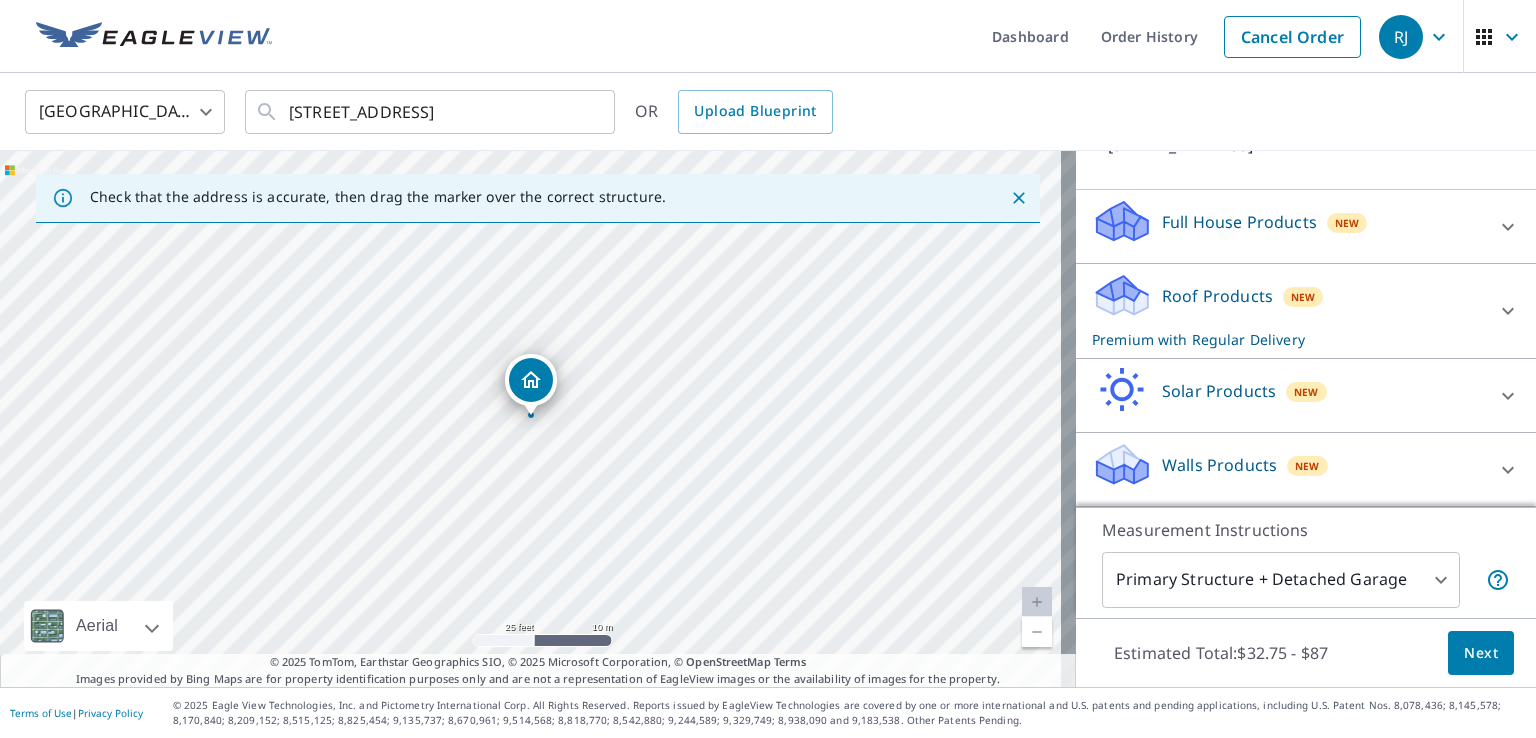 scroll, scrollTop: 191, scrollLeft: 0, axis: vertical 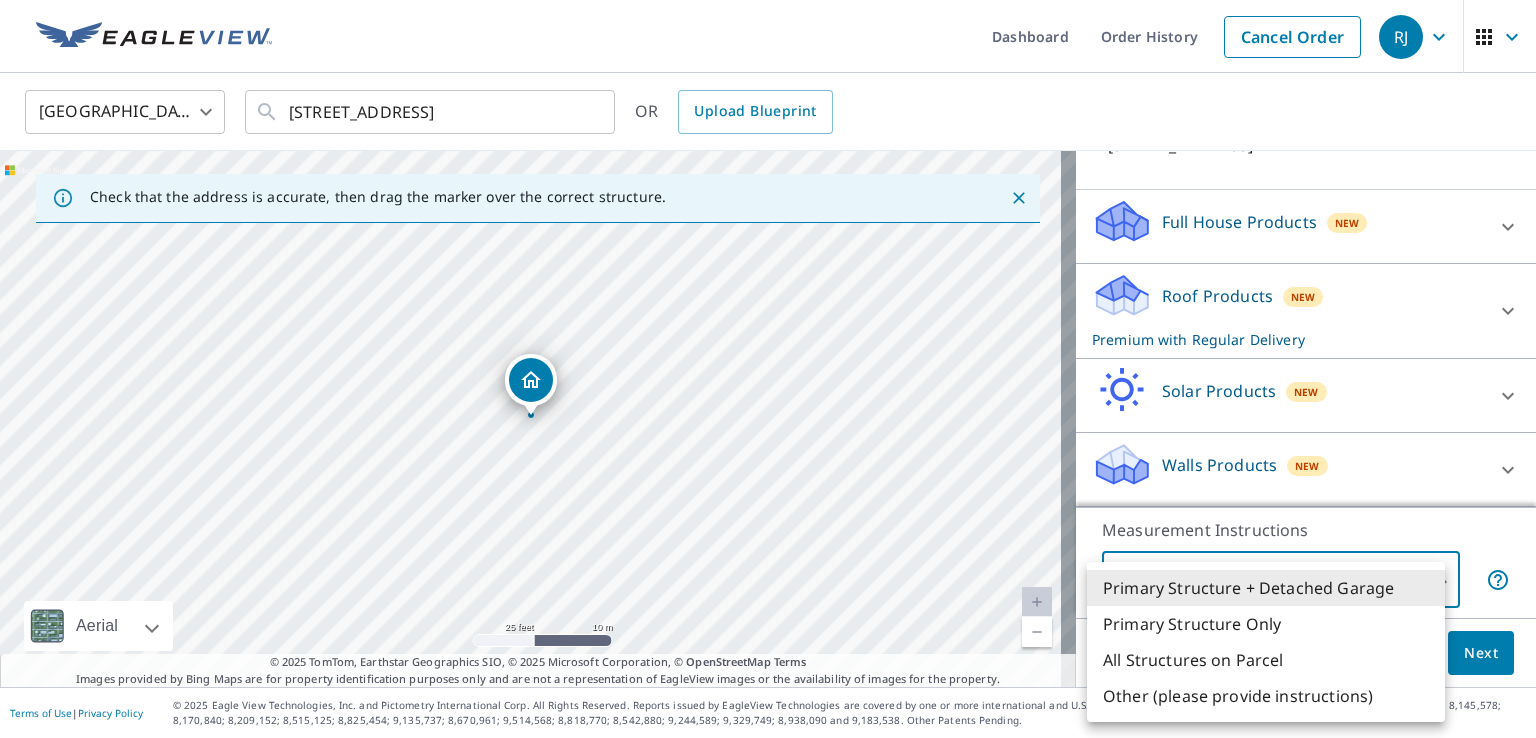 click on "Primary Structure Only" at bounding box center [1266, 624] 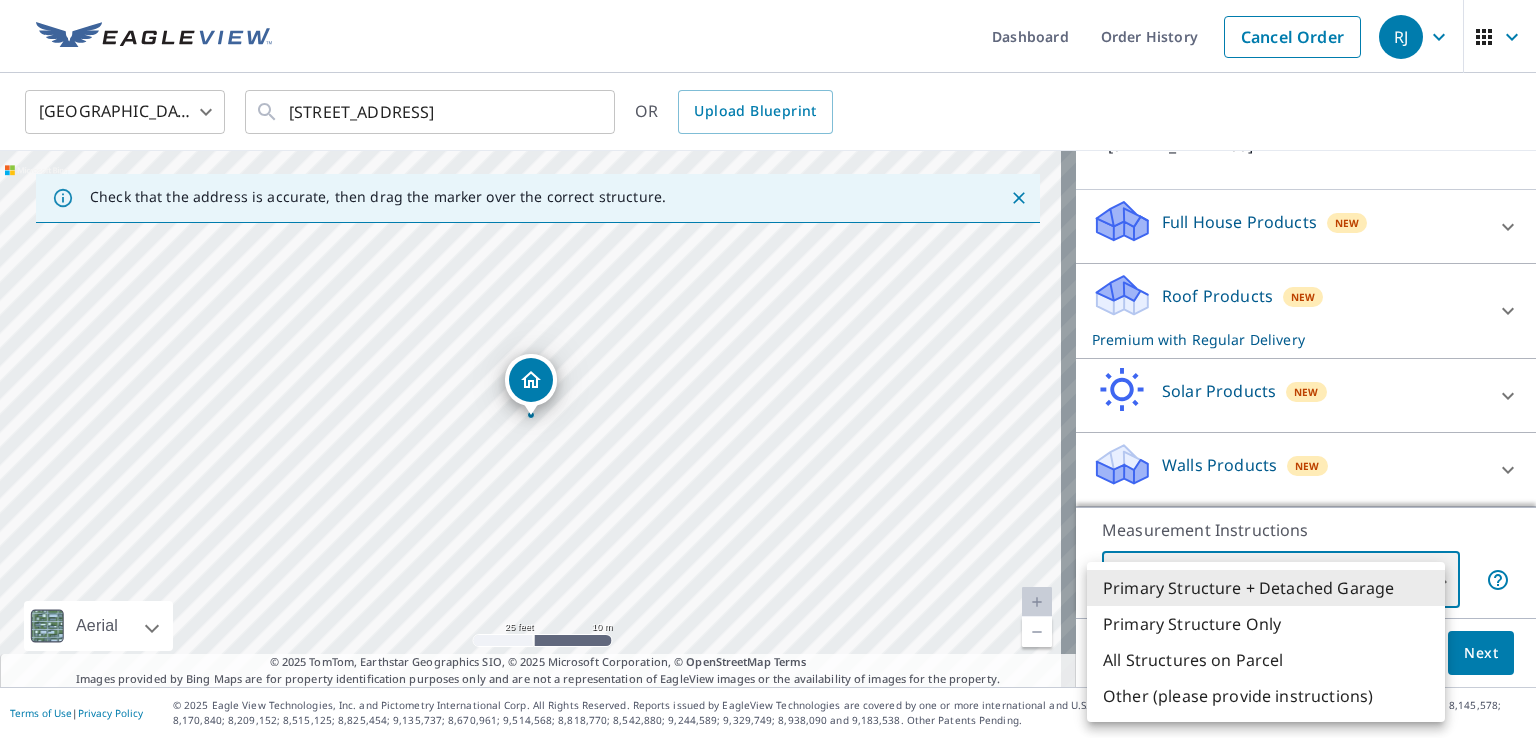 type on "2" 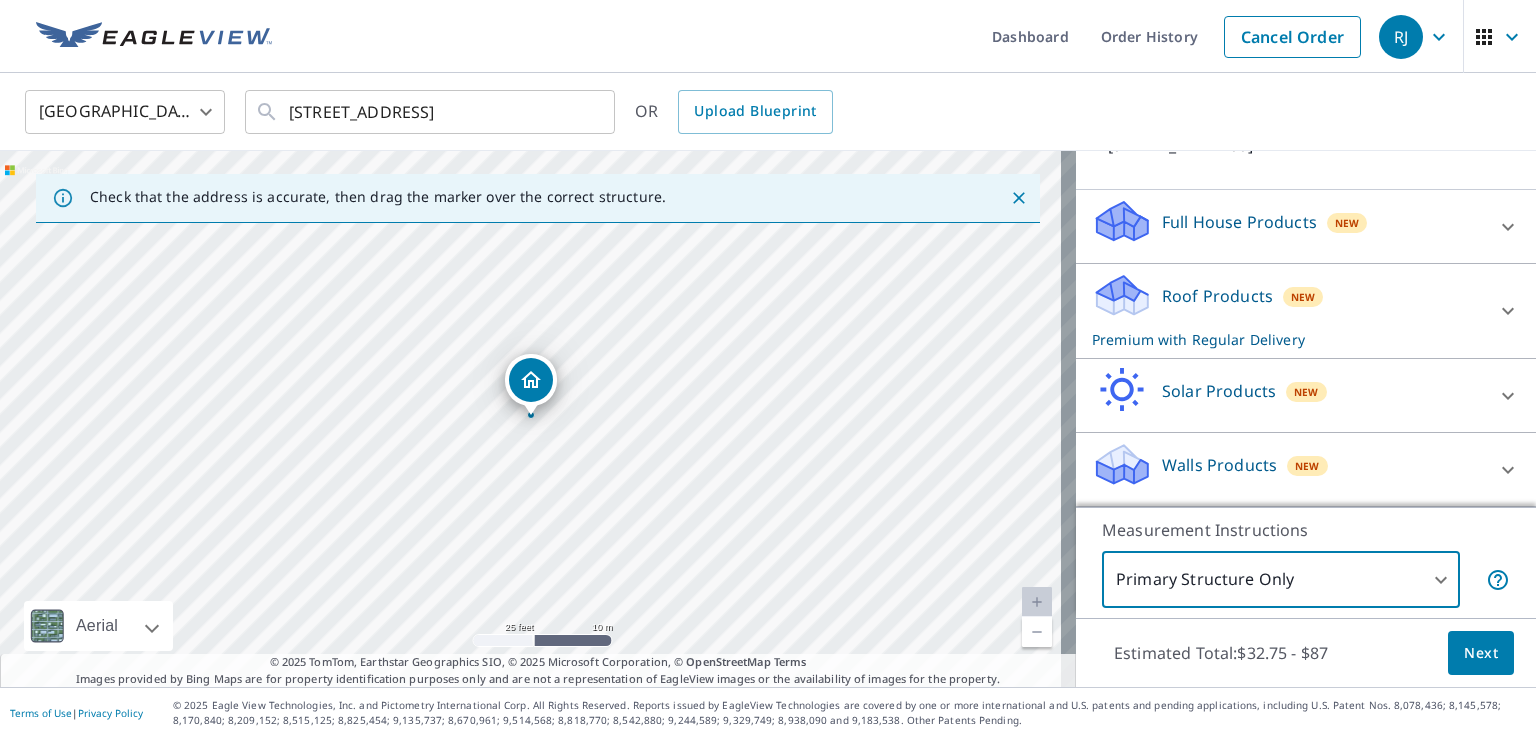 click on "Next" at bounding box center [1481, 653] 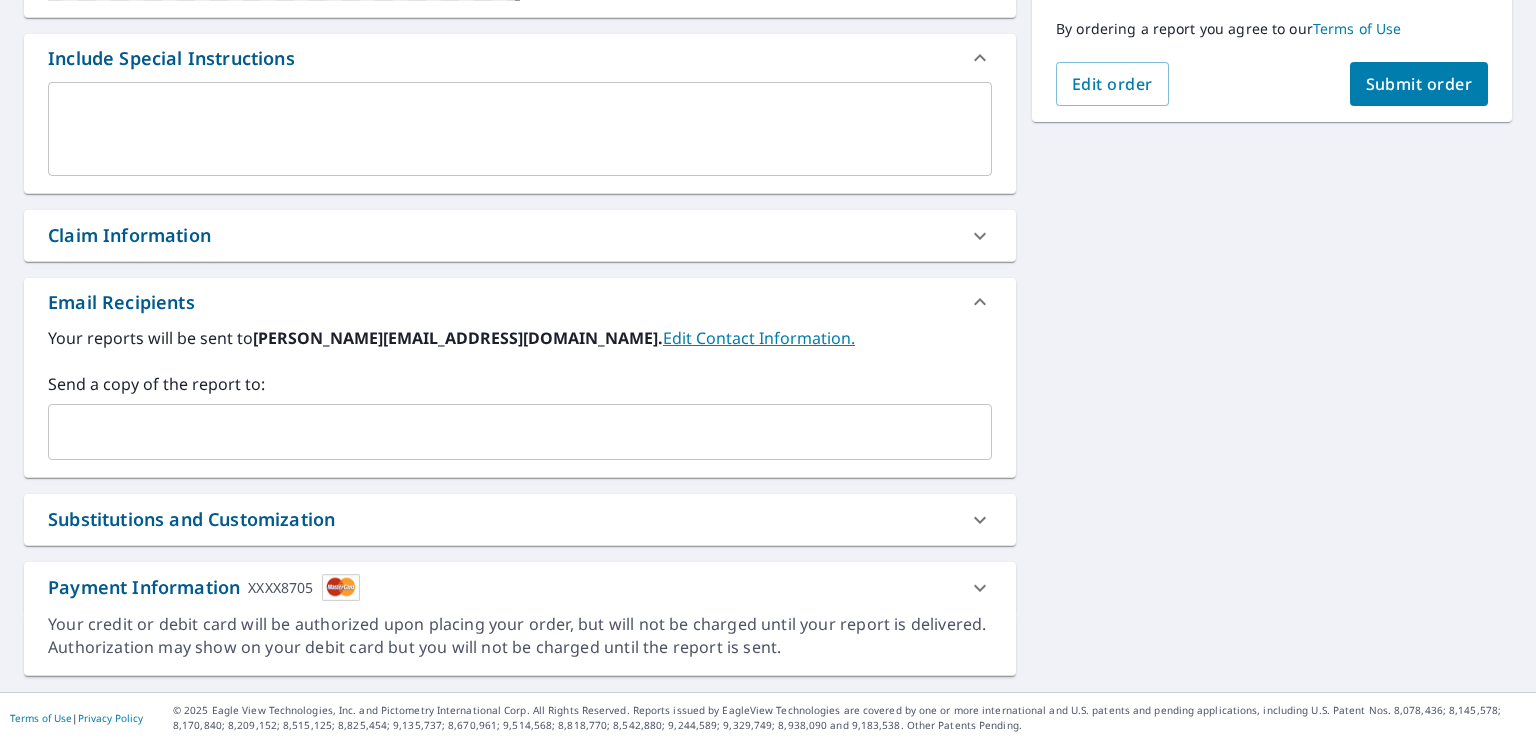 scroll, scrollTop: 520, scrollLeft: 0, axis: vertical 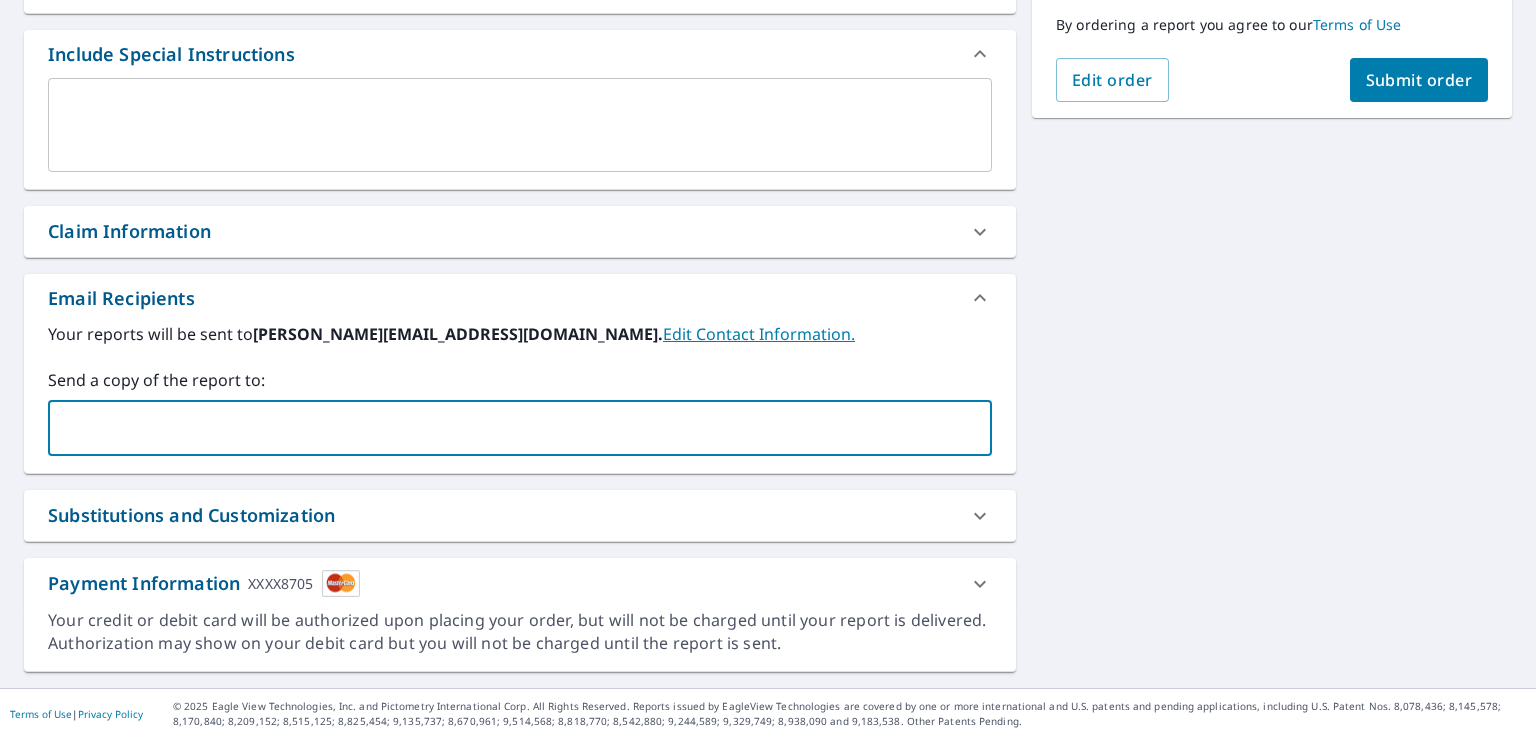 click at bounding box center [505, 428] 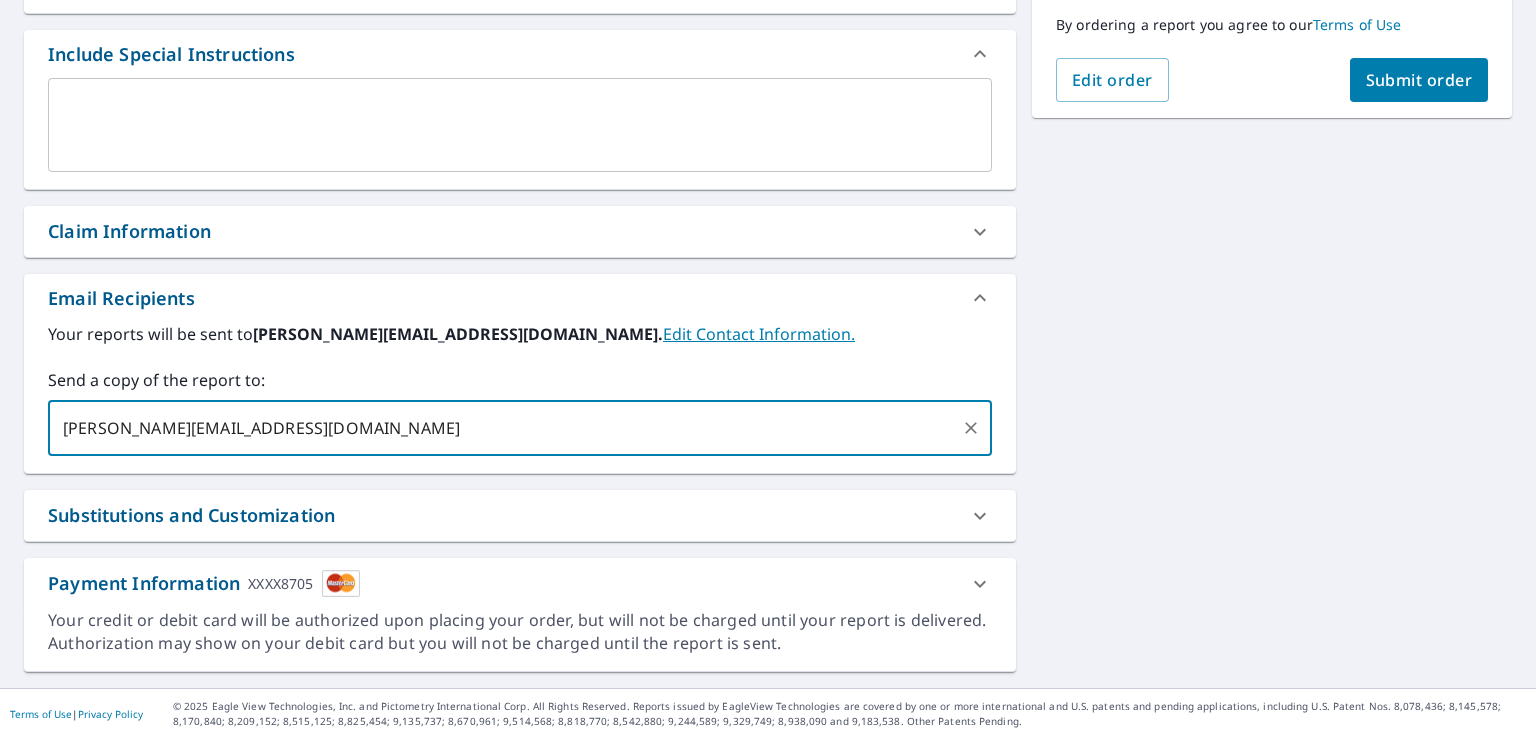 type 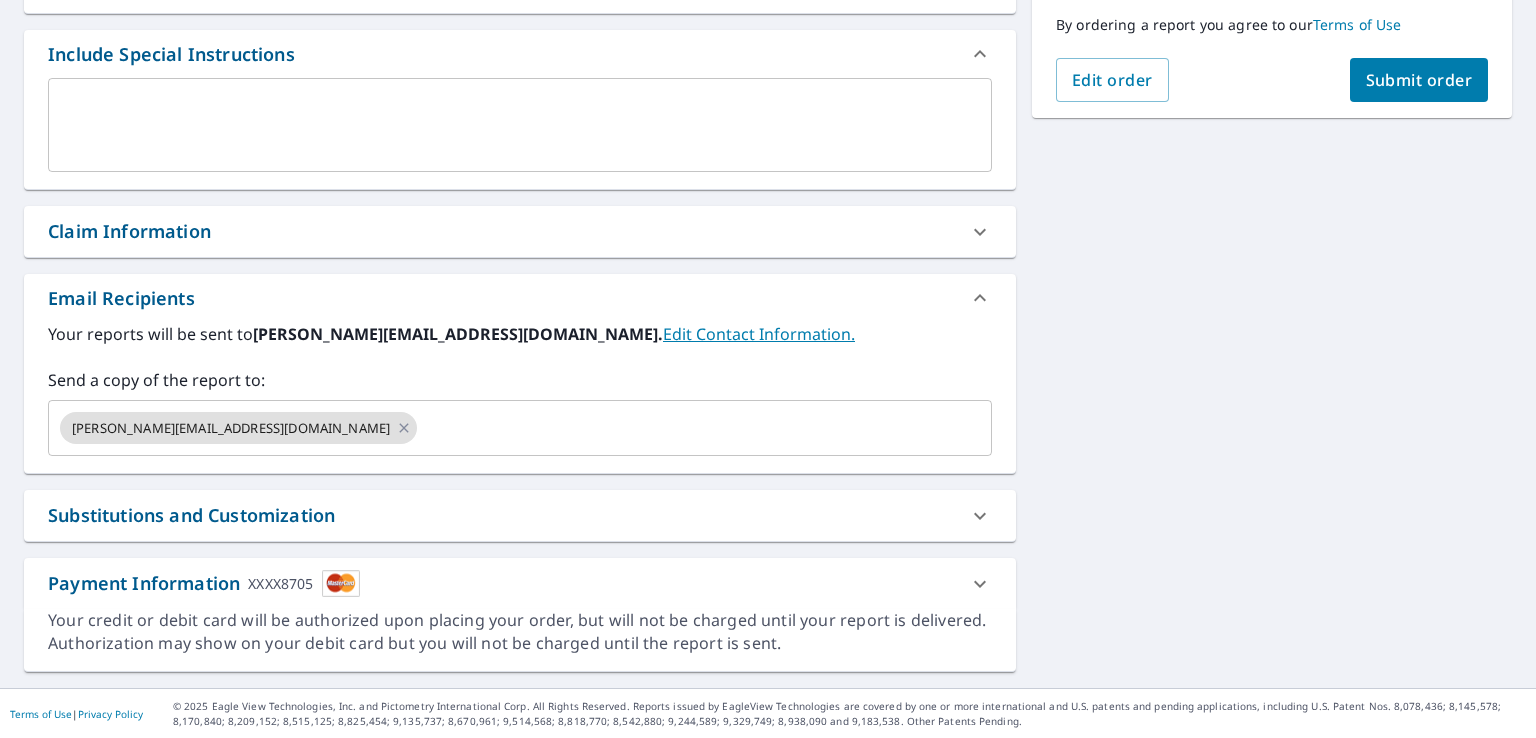 click on "Substitutions and Customization" at bounding box center (502, 515) 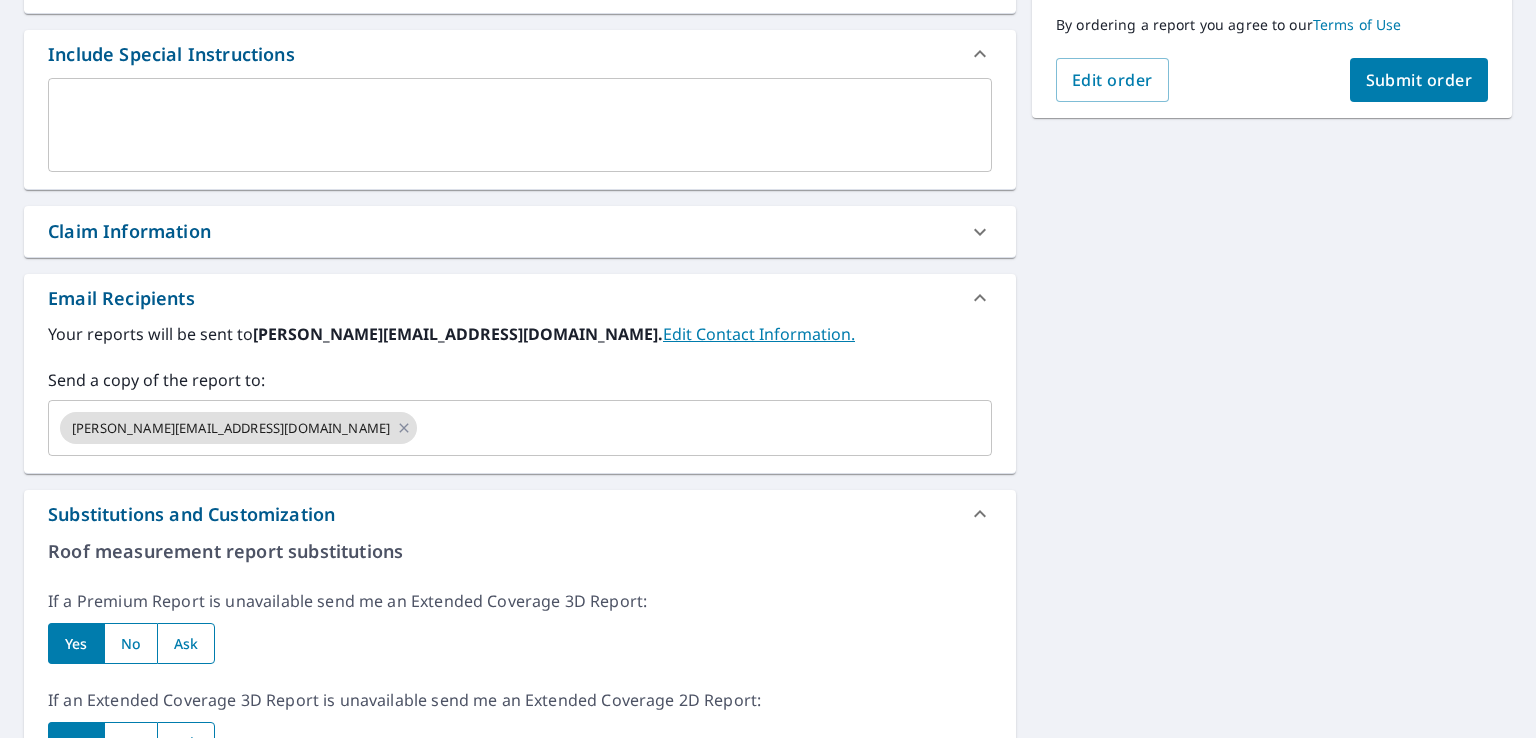click on "Substitutions and Customization" at bounding box center (502, 514) 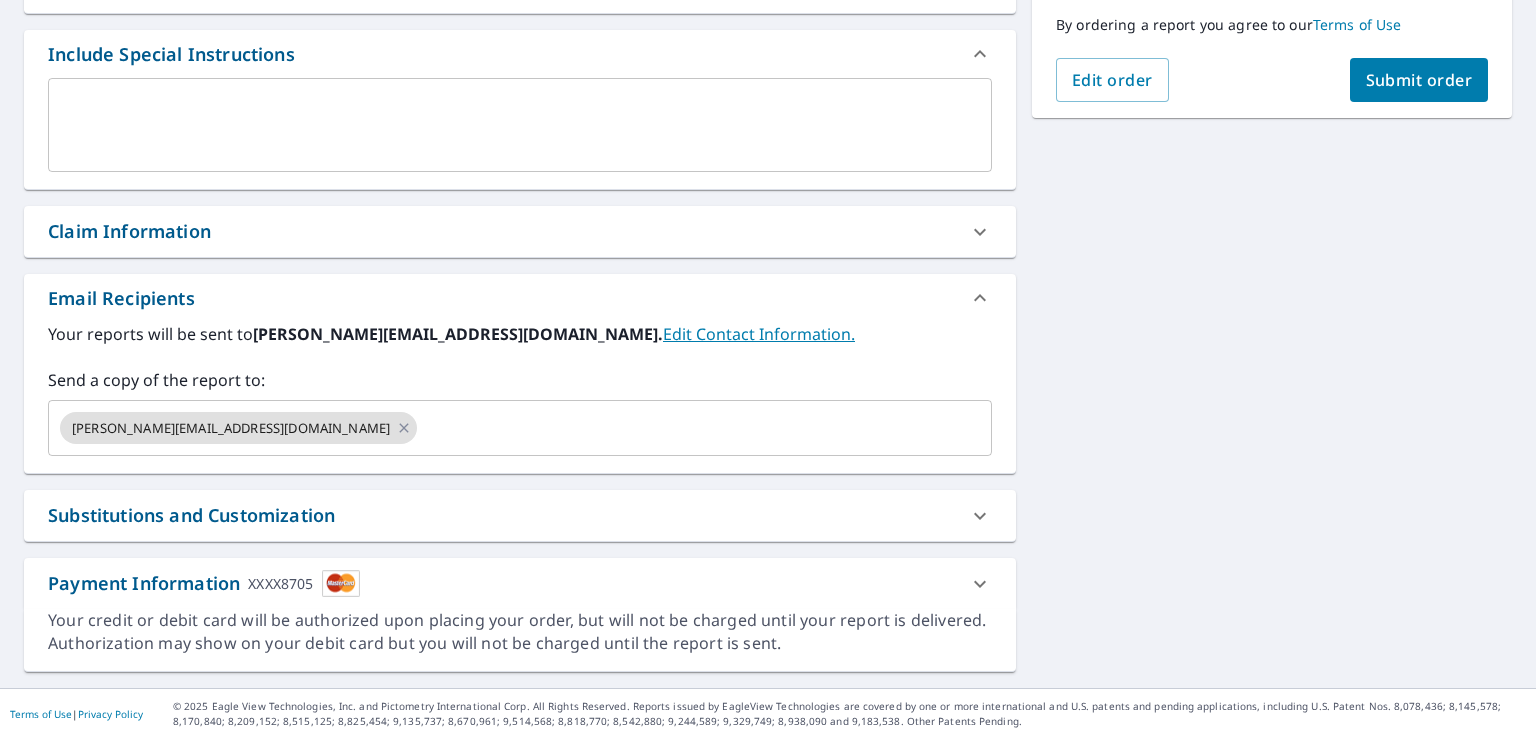 click on "Substitutions and Customization" at bounding box center [502, 515] 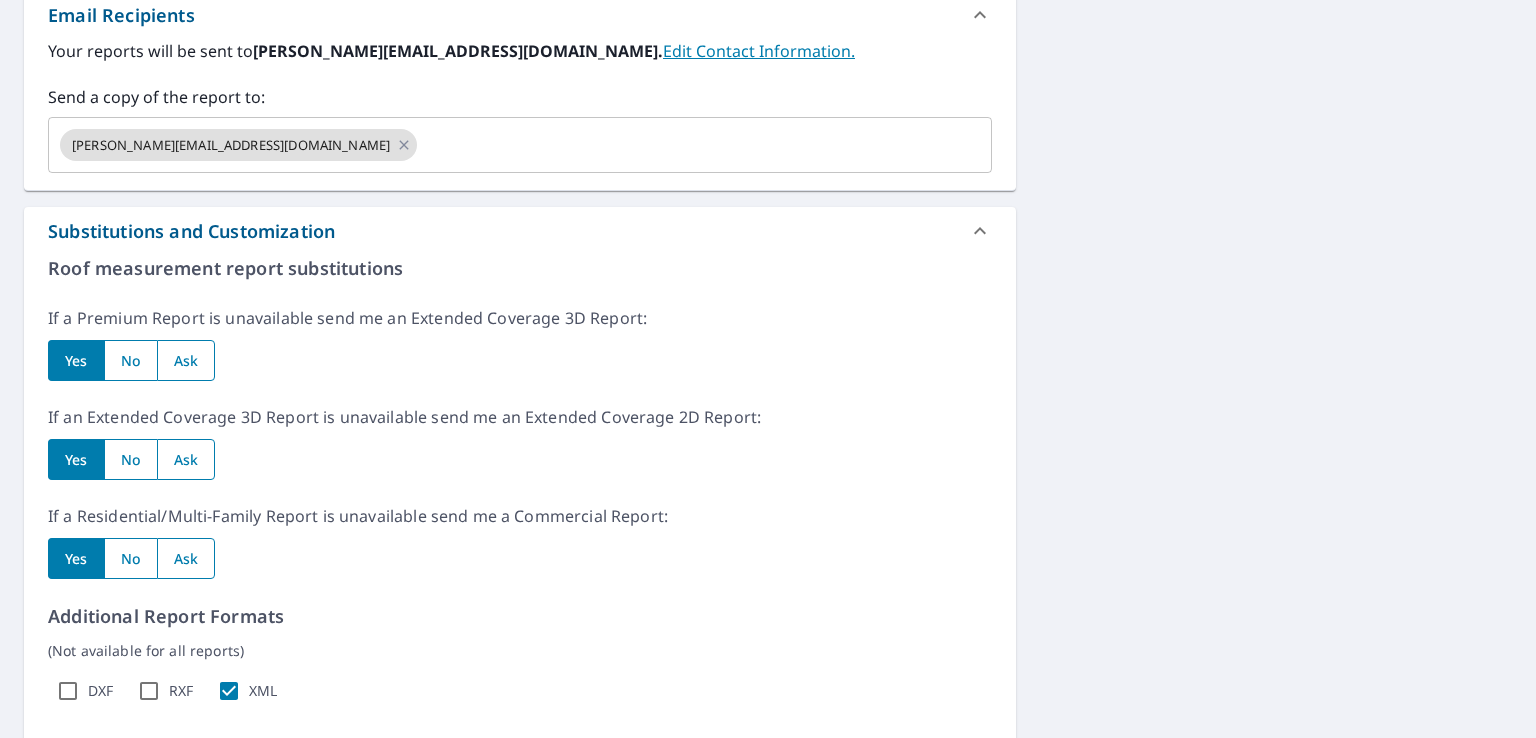 scroll, scrollTop: 820, scrollLeft: 0, axis: vertical 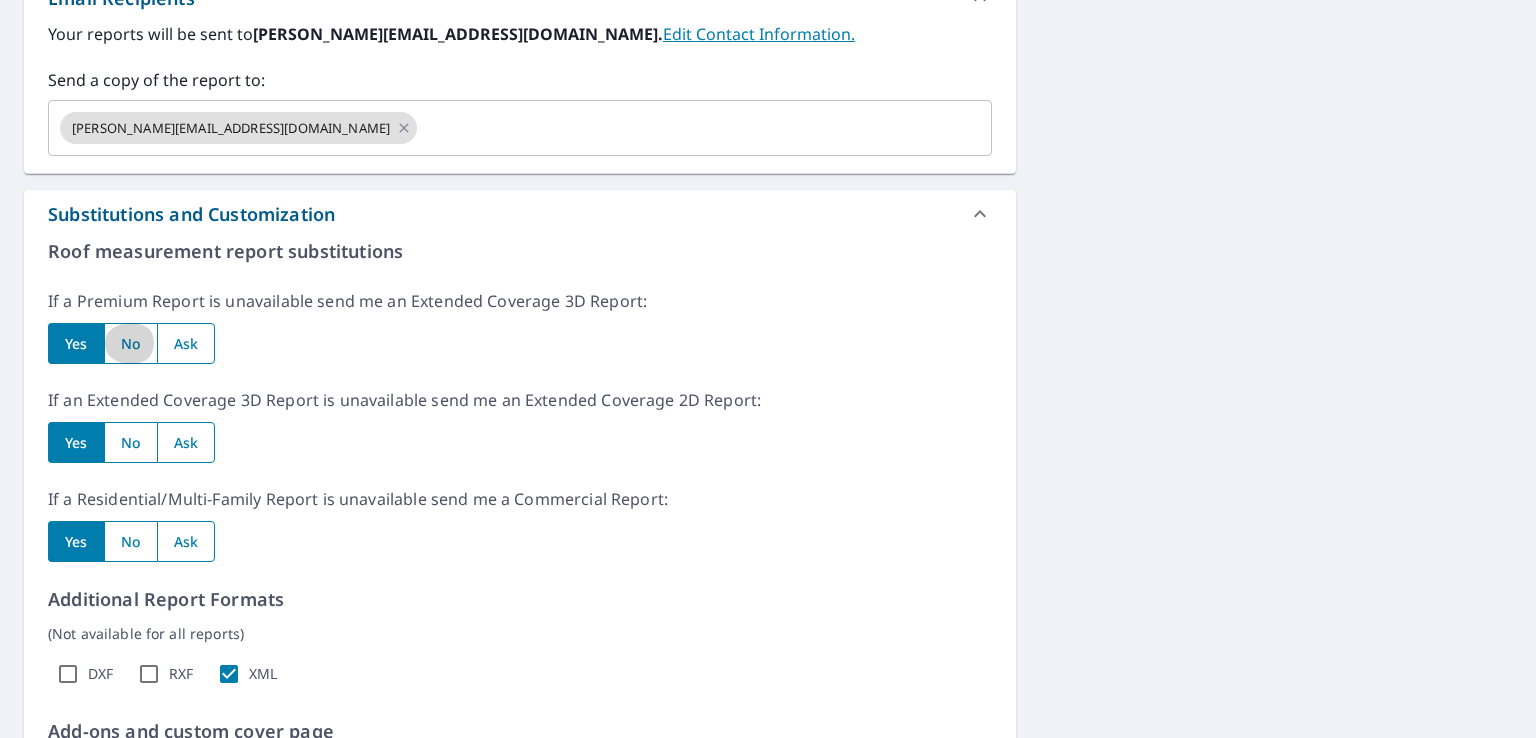 click at bounding box center [130, 343] 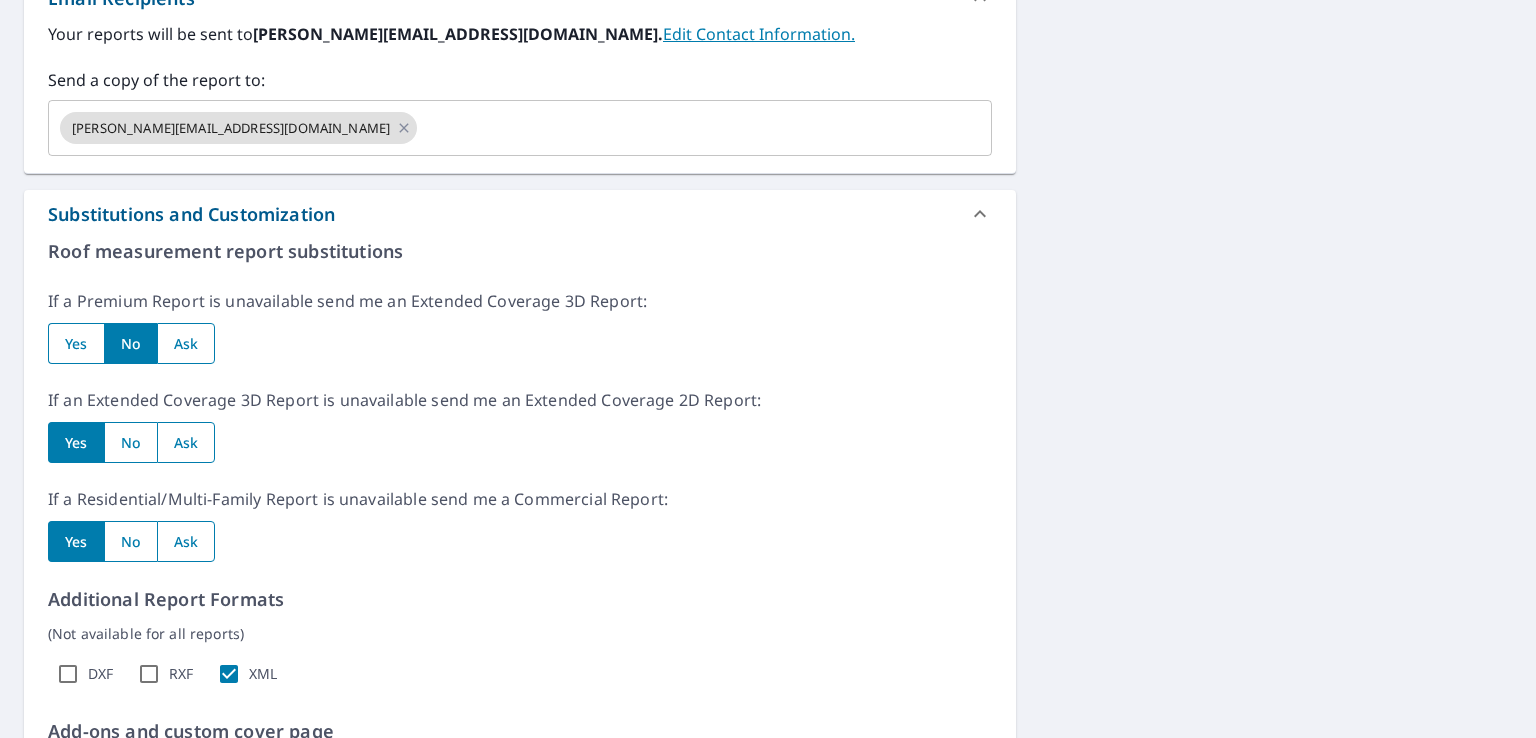 click at bounding box center (130, 442) 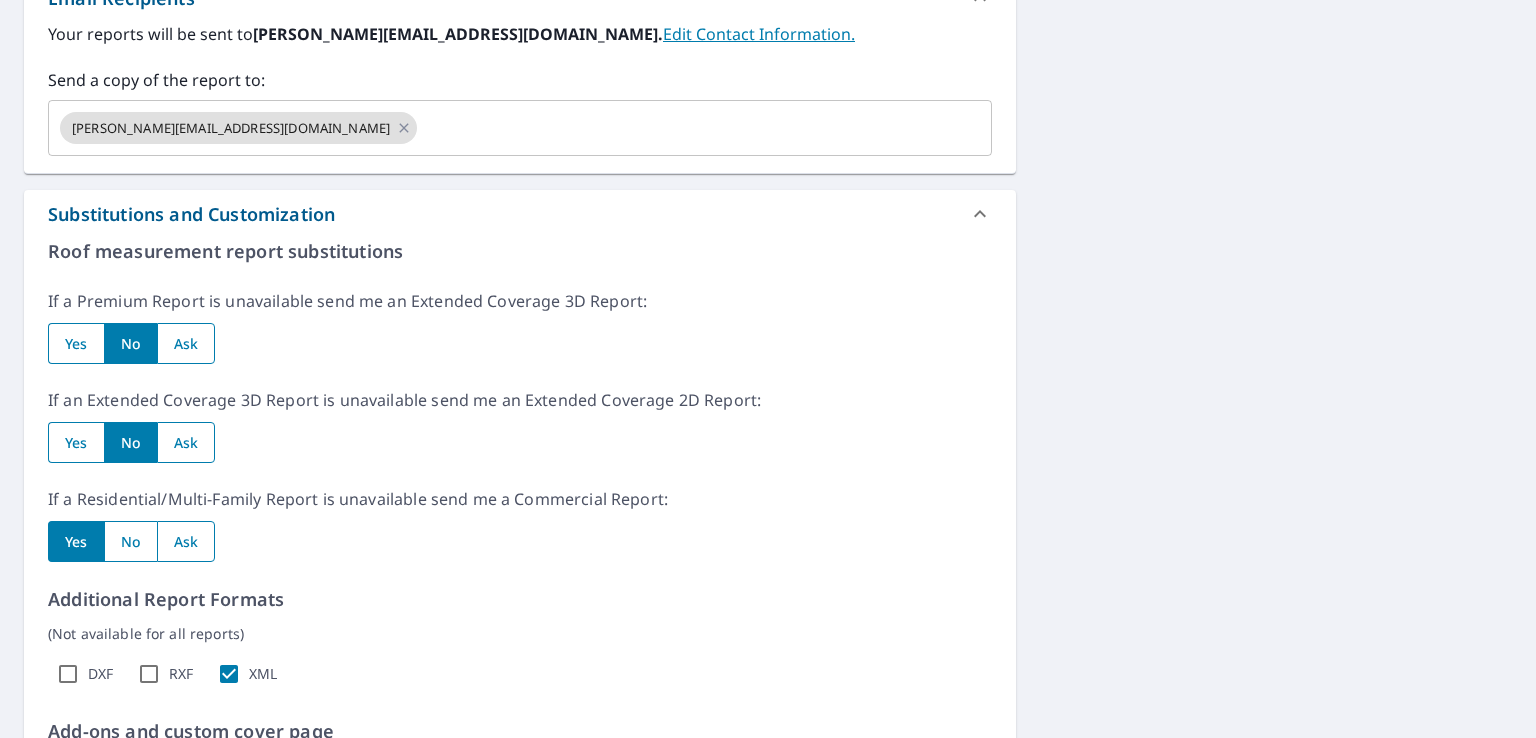 click at bounding box center [130, 541] 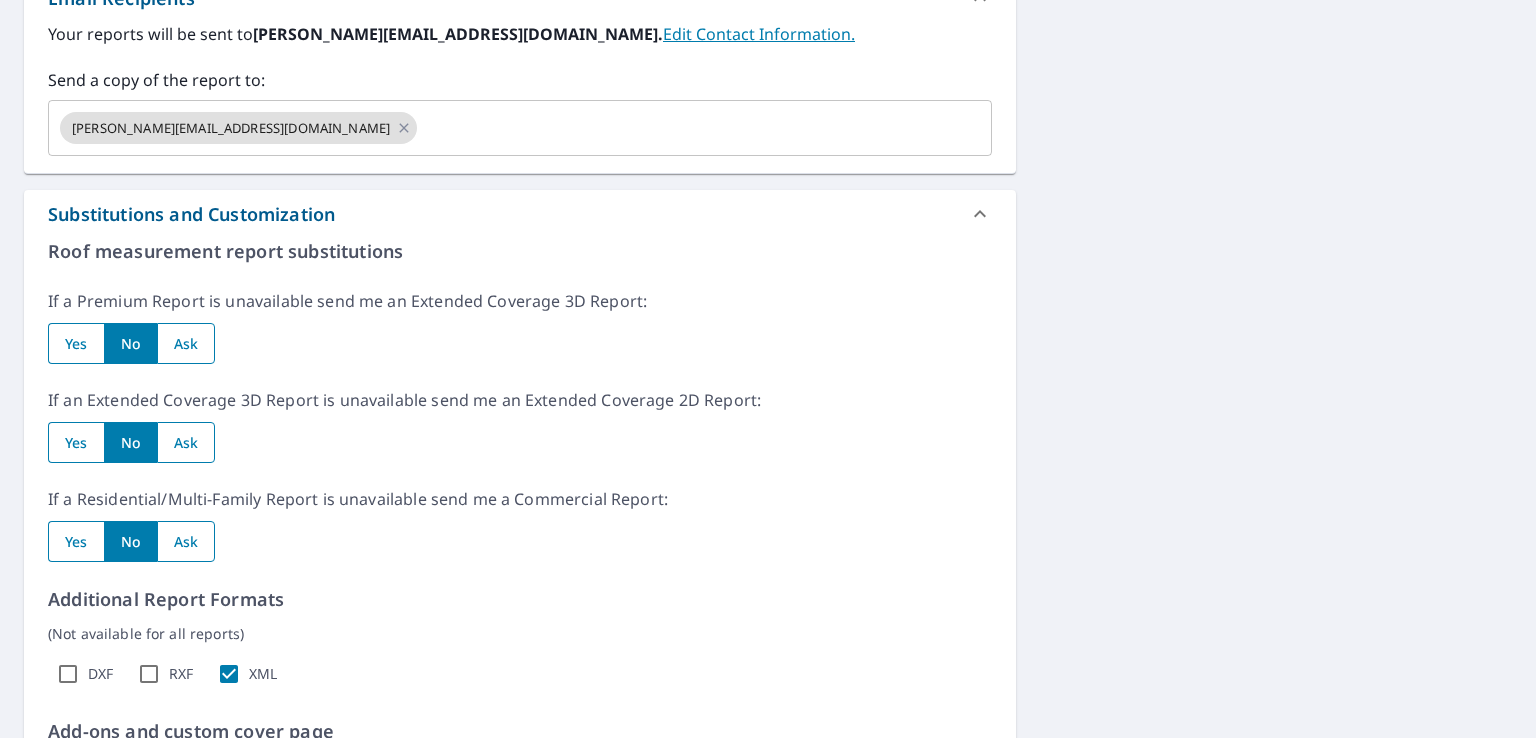 click on "Substitutions and Customization" at bounding box center (502, 214) 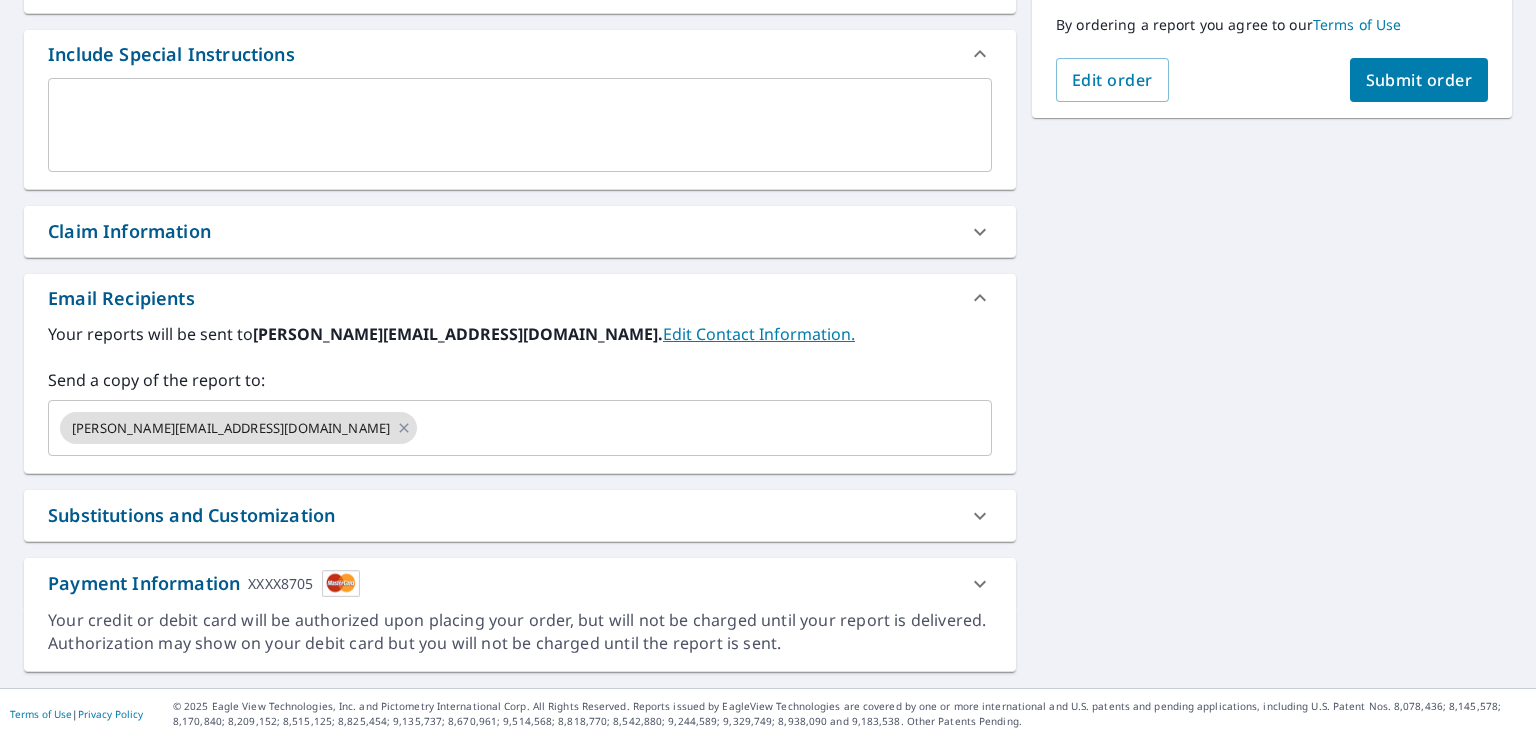 scroll, scrollTop: 320, scrollLeft: 0, axis: vertical 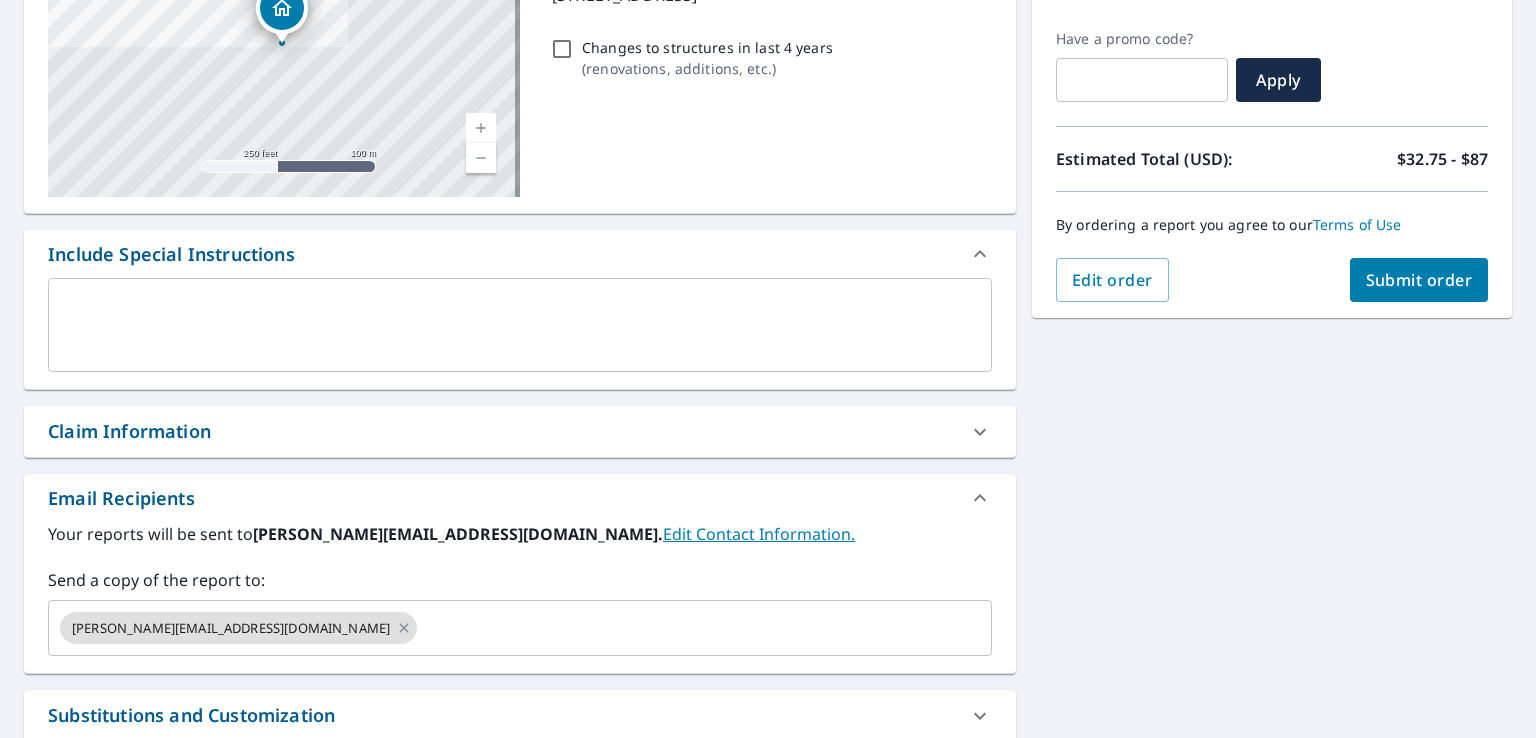 click on "Submit order" at bounding box center [1419, 280] 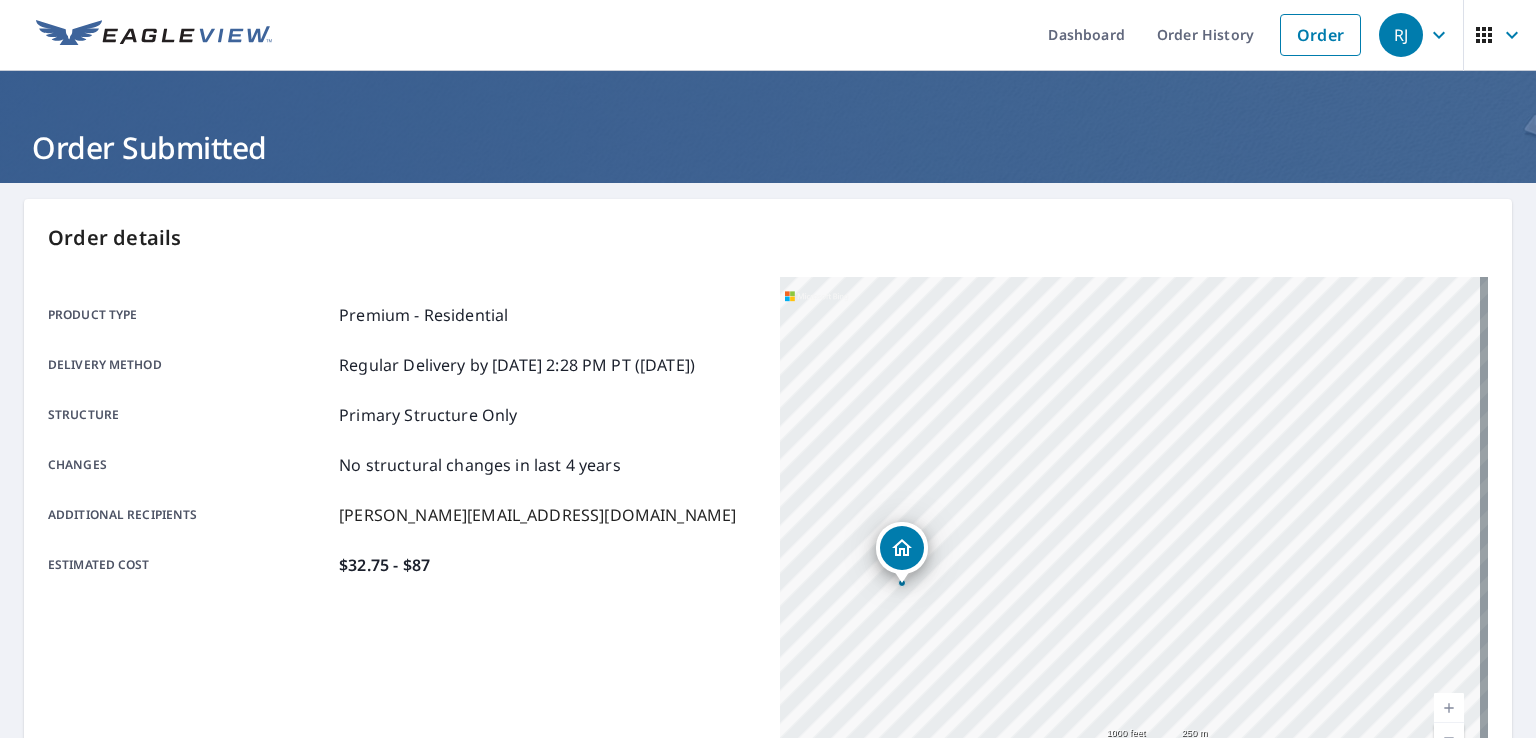 scroll, scrollTop: 0, scrollLeft: 0, axis: both 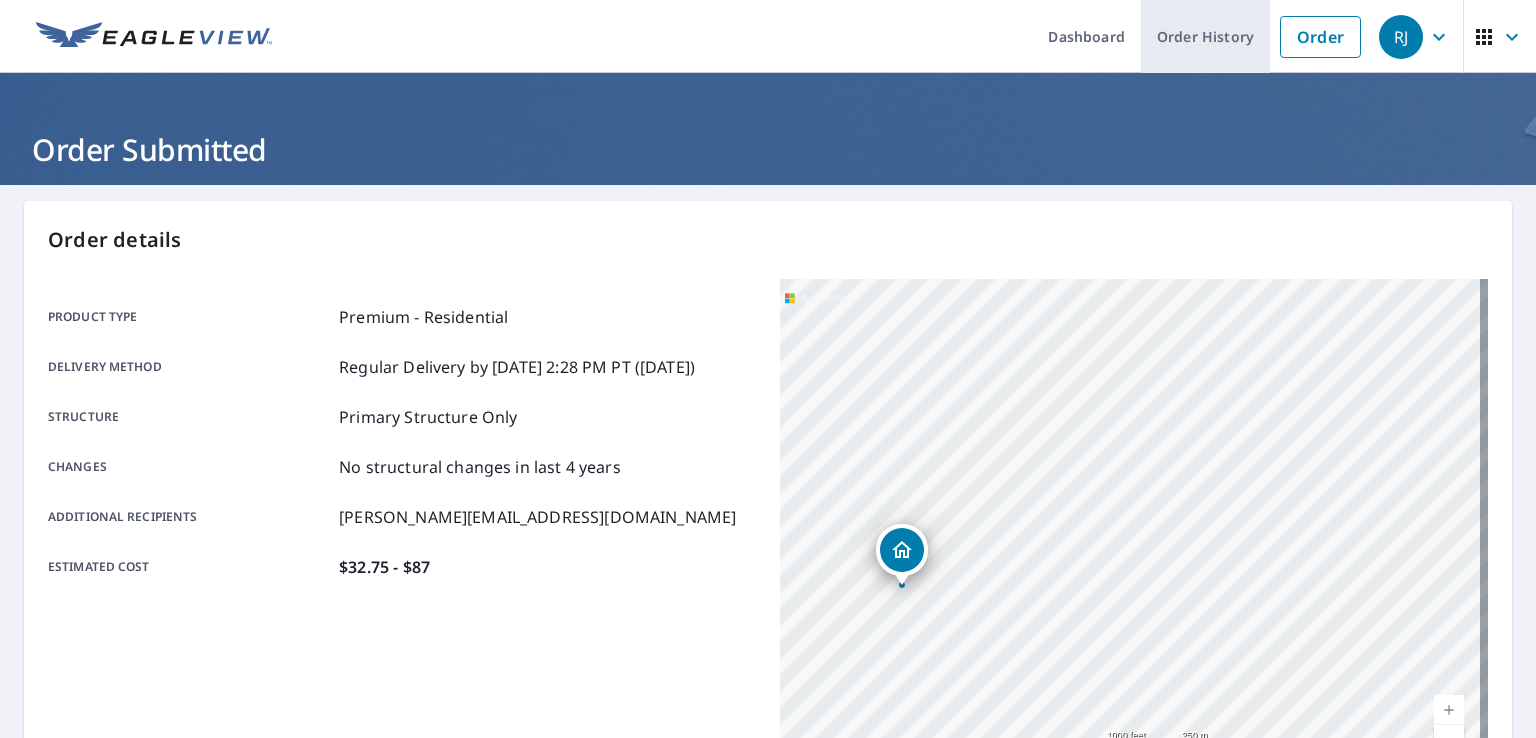 click on "Order History" at bounding box center (1205, 36) 